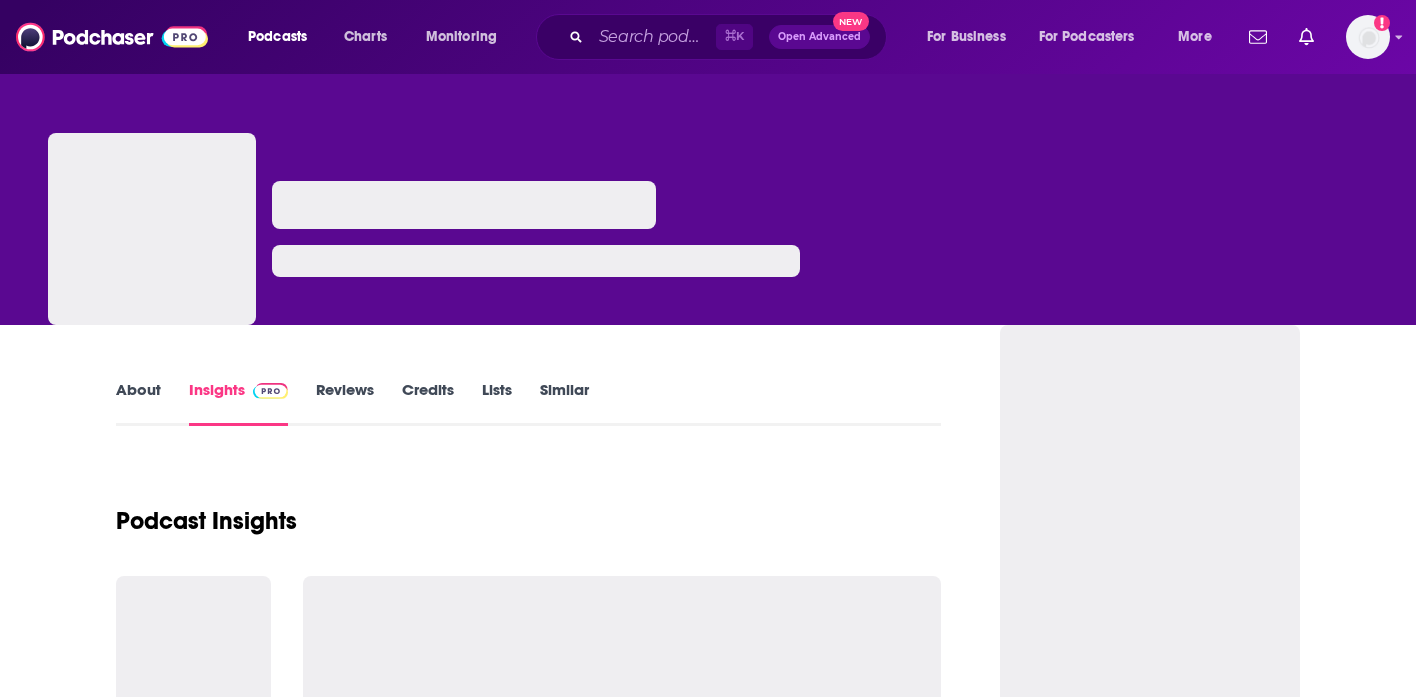 scroll, scrollTop: 0, scrollLeft: 0, axis: both 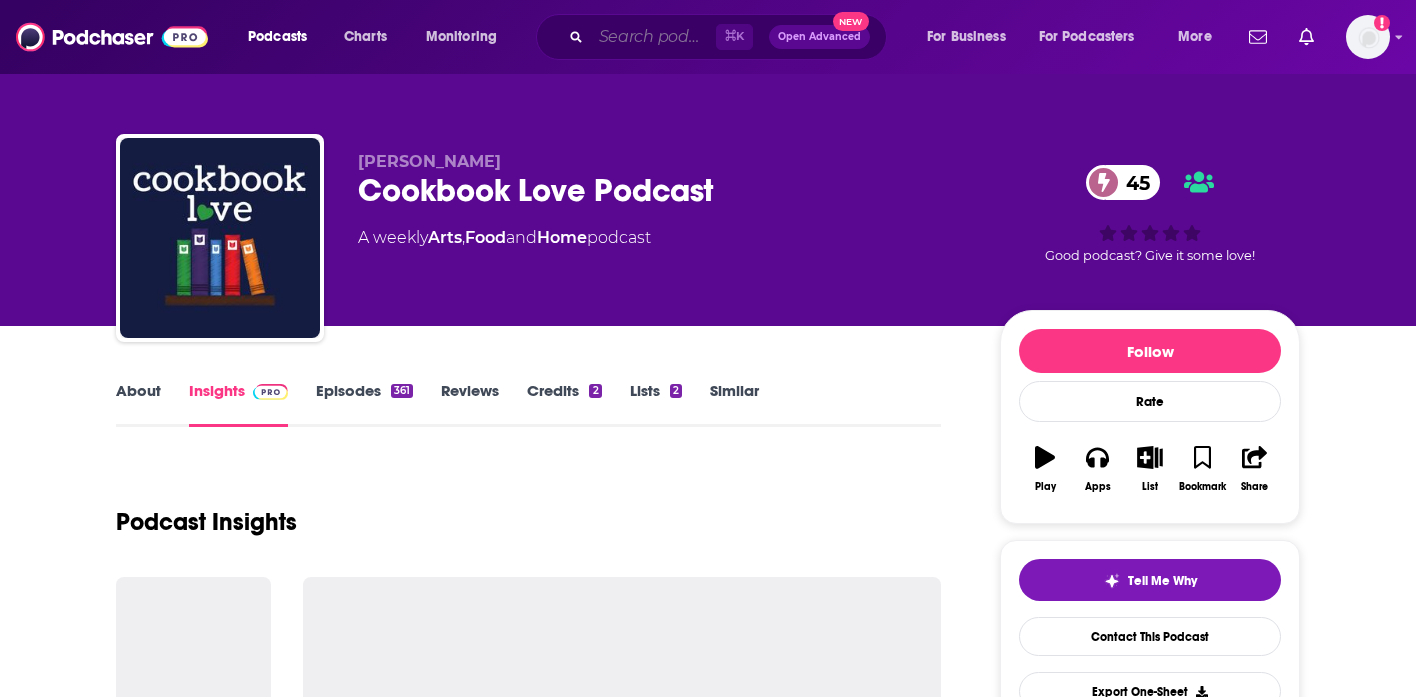 click at bounding box center (653, 37) 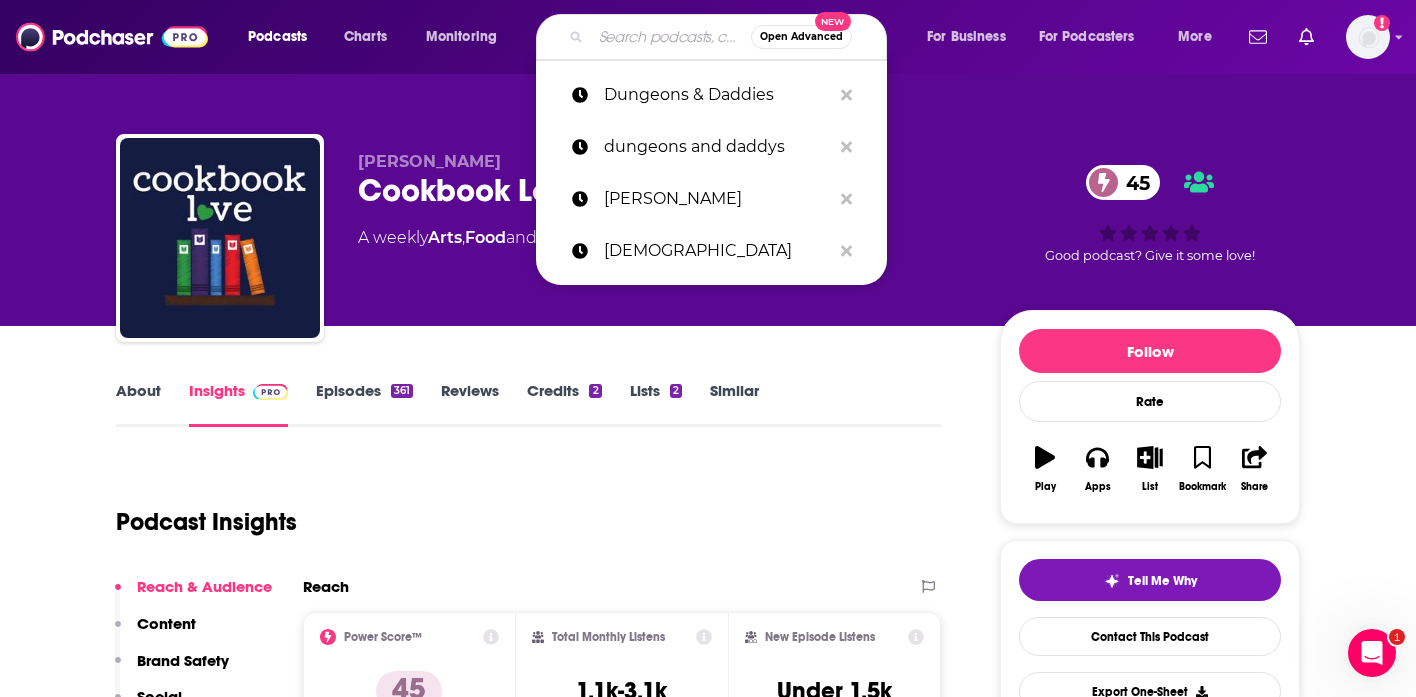 scroll, scrollTop: 0, scrollLeft: 0, axis: both 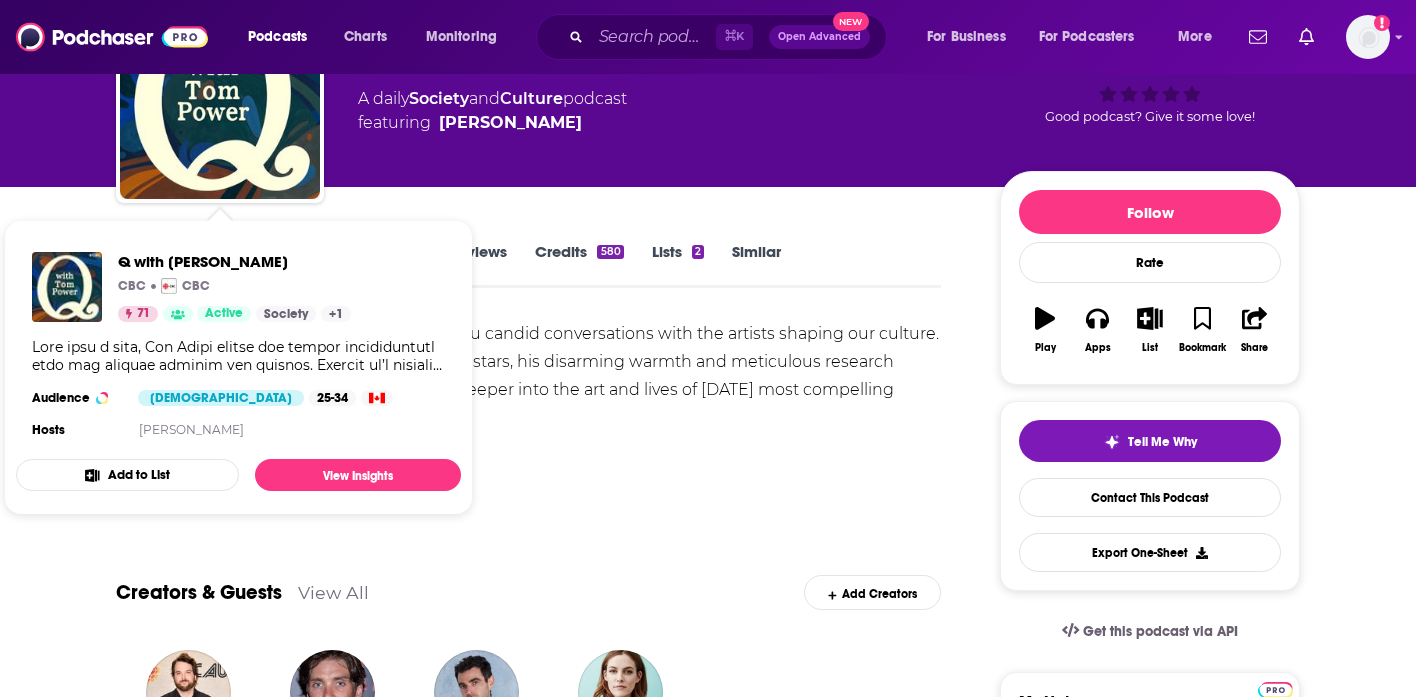 click on "Five days a week, Tom Power brings you candid conversations with the artists shaping our culture. Whether he’s chatting with A-listers or rising stars, his disarming warmth and meticulous research always gets below the surface, bringing us deeper into the art and lives of today's most compelling musicians, writers, actors and filmmakers.
As a Canadian institution, Q has attracted the biggest names in the world. But it's never been about the fame. It's always been about the art.
Since becoming the host of Q in October 2016, listeners have come to know Tom for his in-depth interviewing style (asking founding Wu-Tang Clan member RZA what was inside his teenage notebooks), his mischievous sense of humour (jokingly chiding actor Catherine O'Hara for her parenting skills in Home Alone), and his genuine enthusiasm and fearlessness (singing a duet with Mavis Staples)." at bounding box center (528, 950) 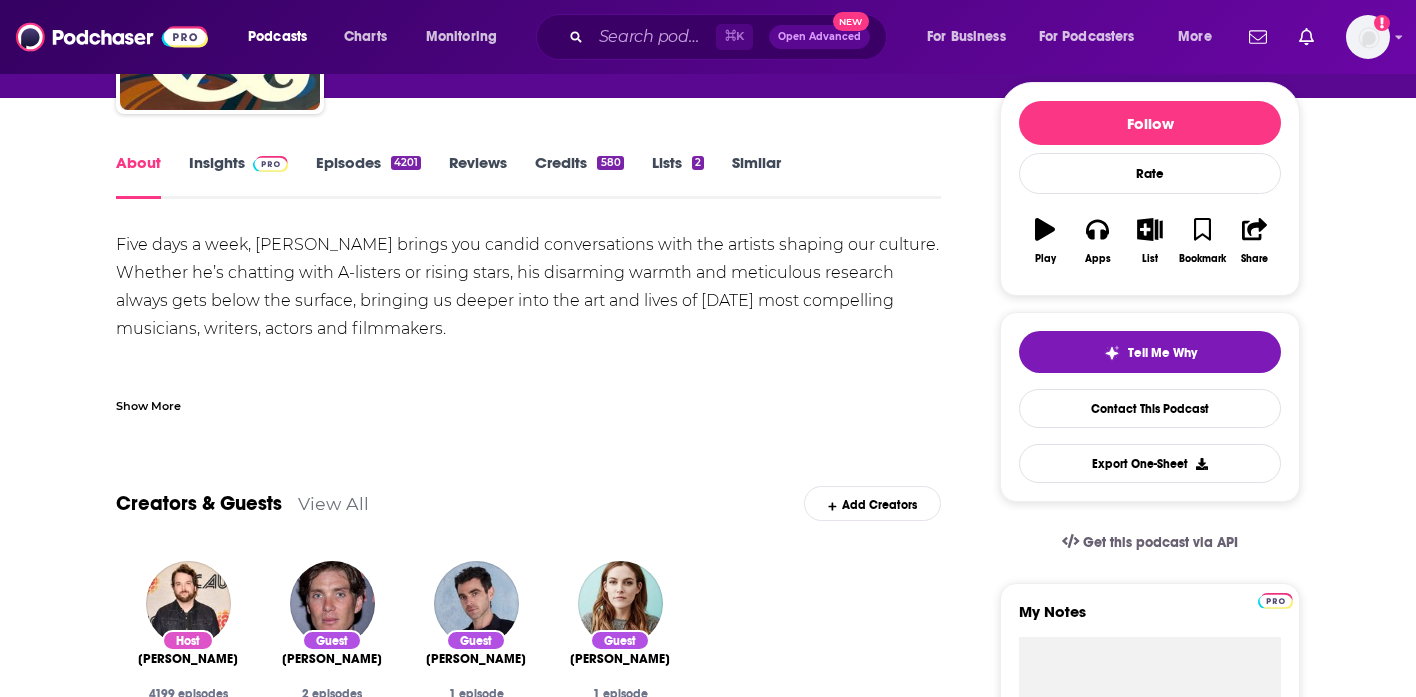 scroll, scrollTop: 221, scrollLeft: 0, axis: vertical 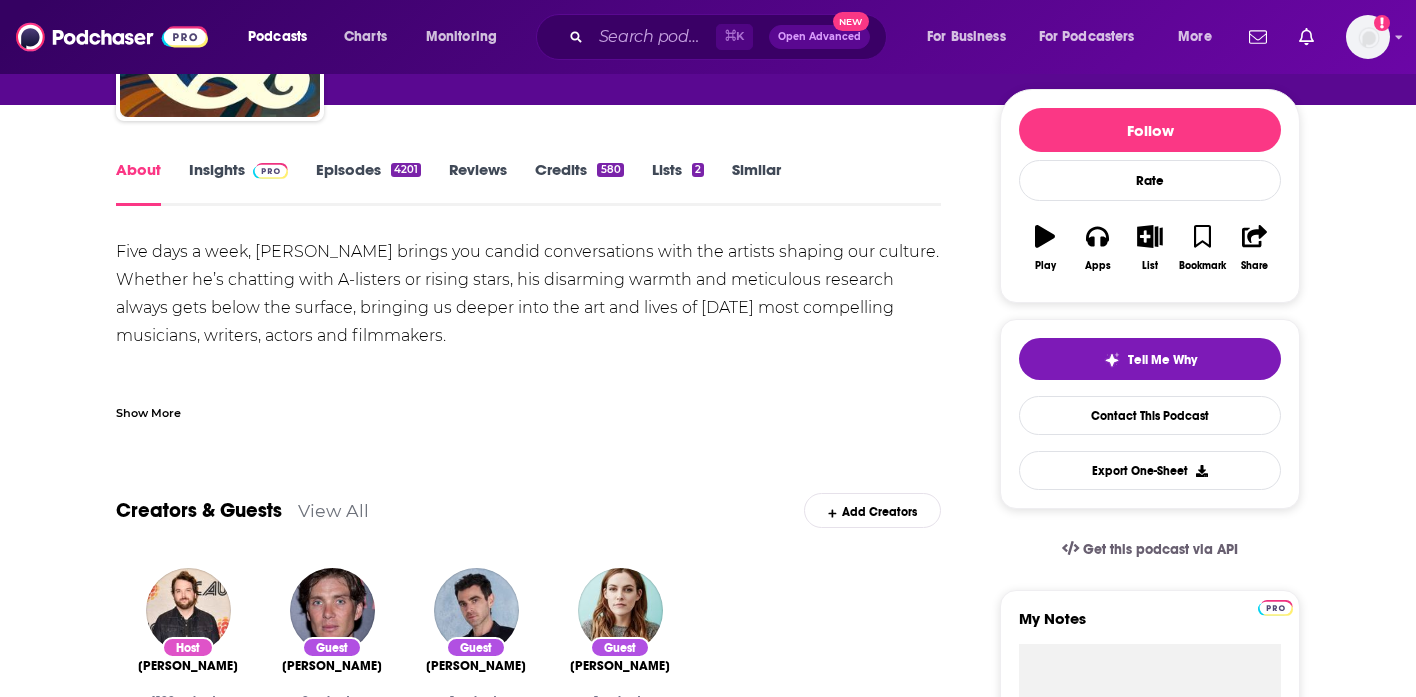 click on "Insights" at bounding box center (238, 183) 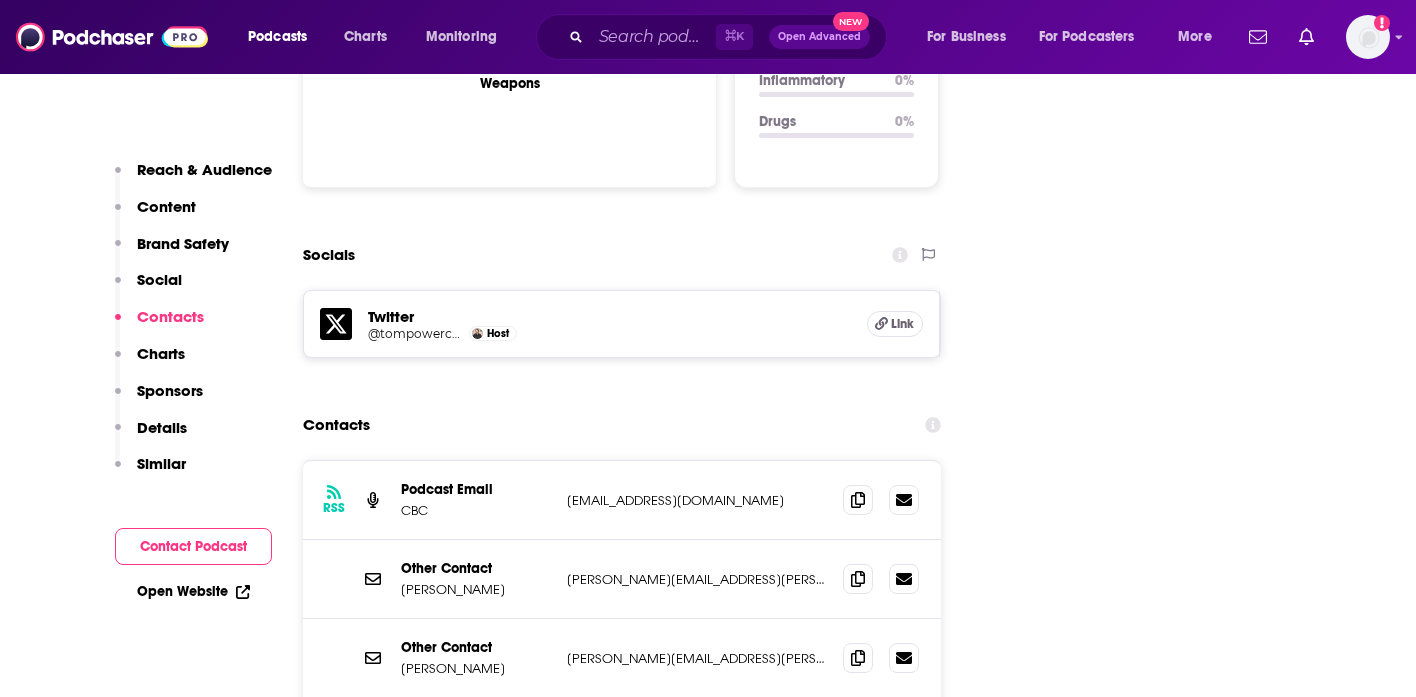 scroll, scrollTop: 2109, scrollLeft: 0, axis: vertical 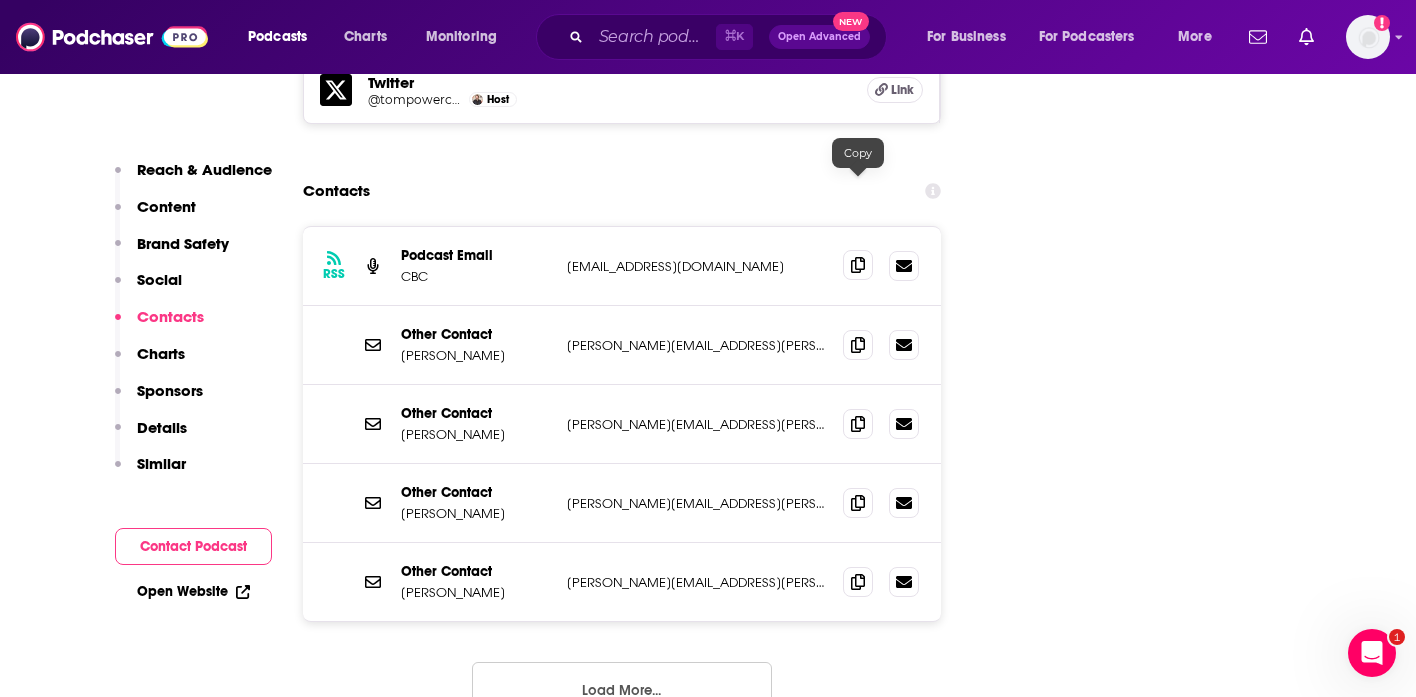 click at bounding box center (858, 265) 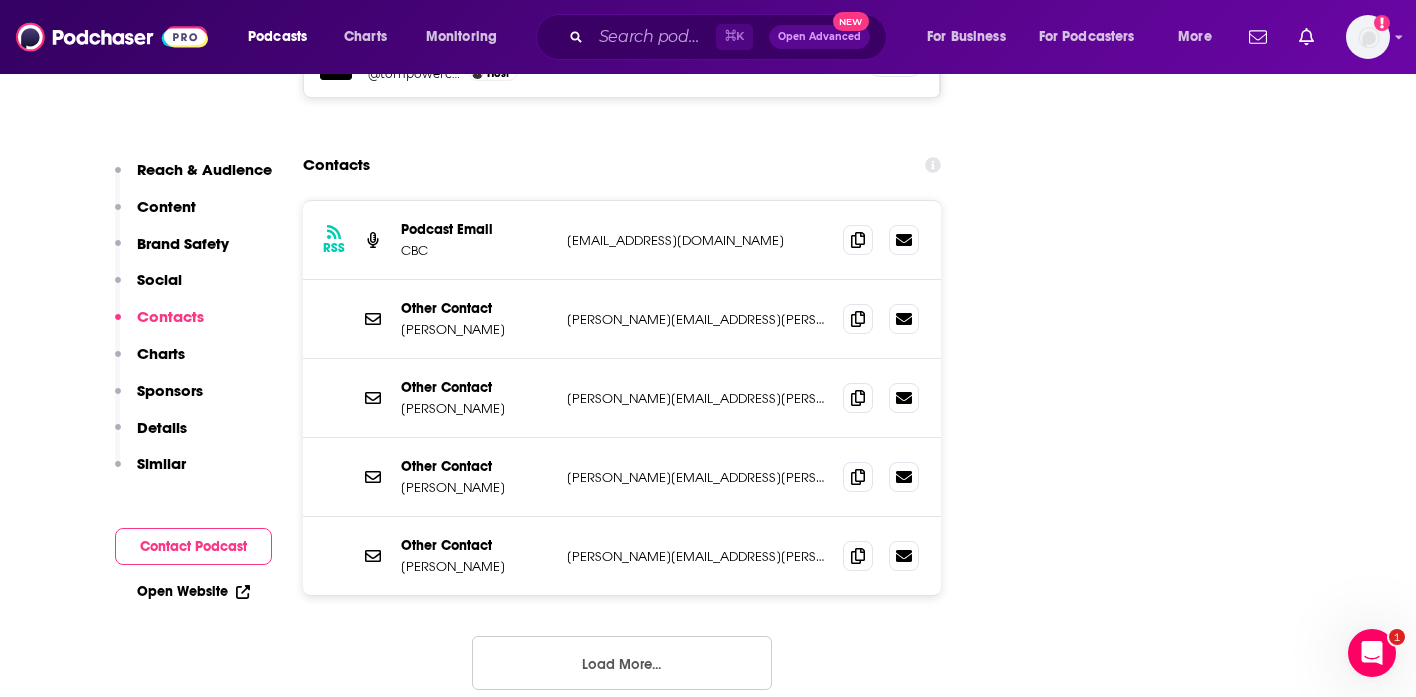 scroll, scrollTop: 2360, scrollLeft: 0, axis: vertical 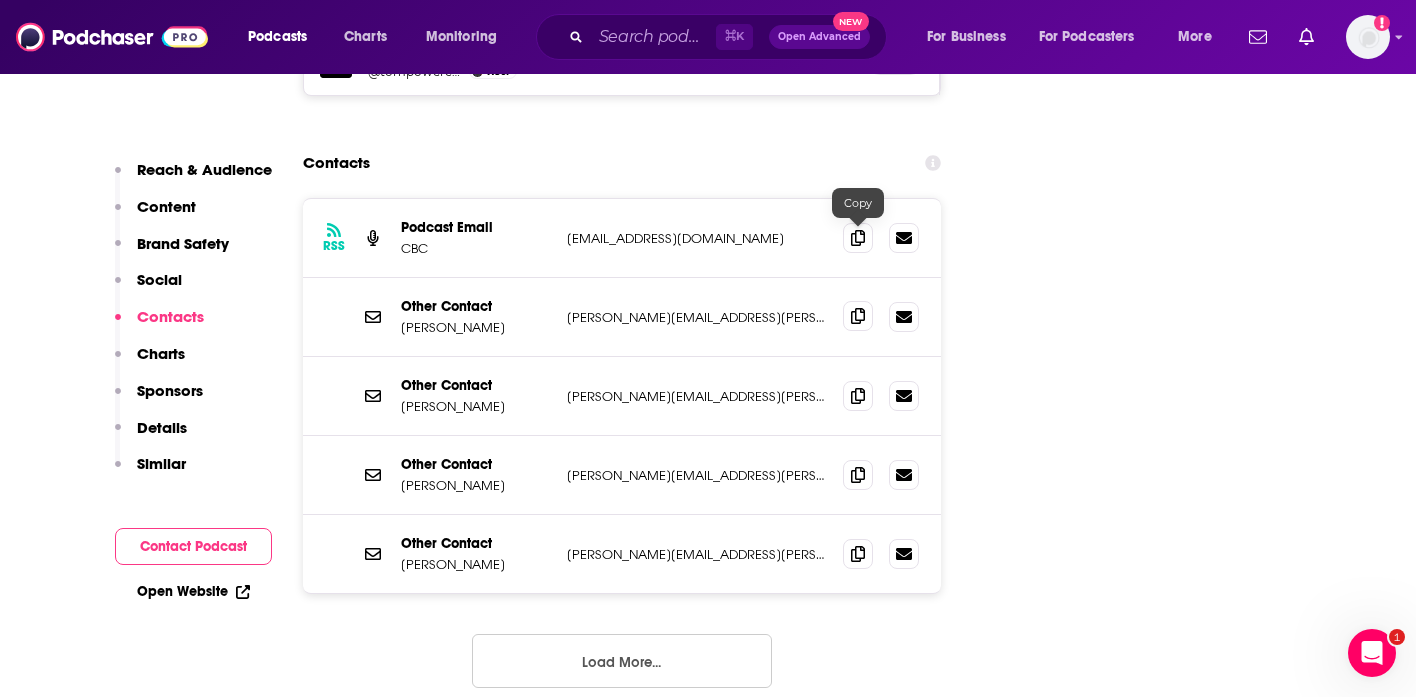 click 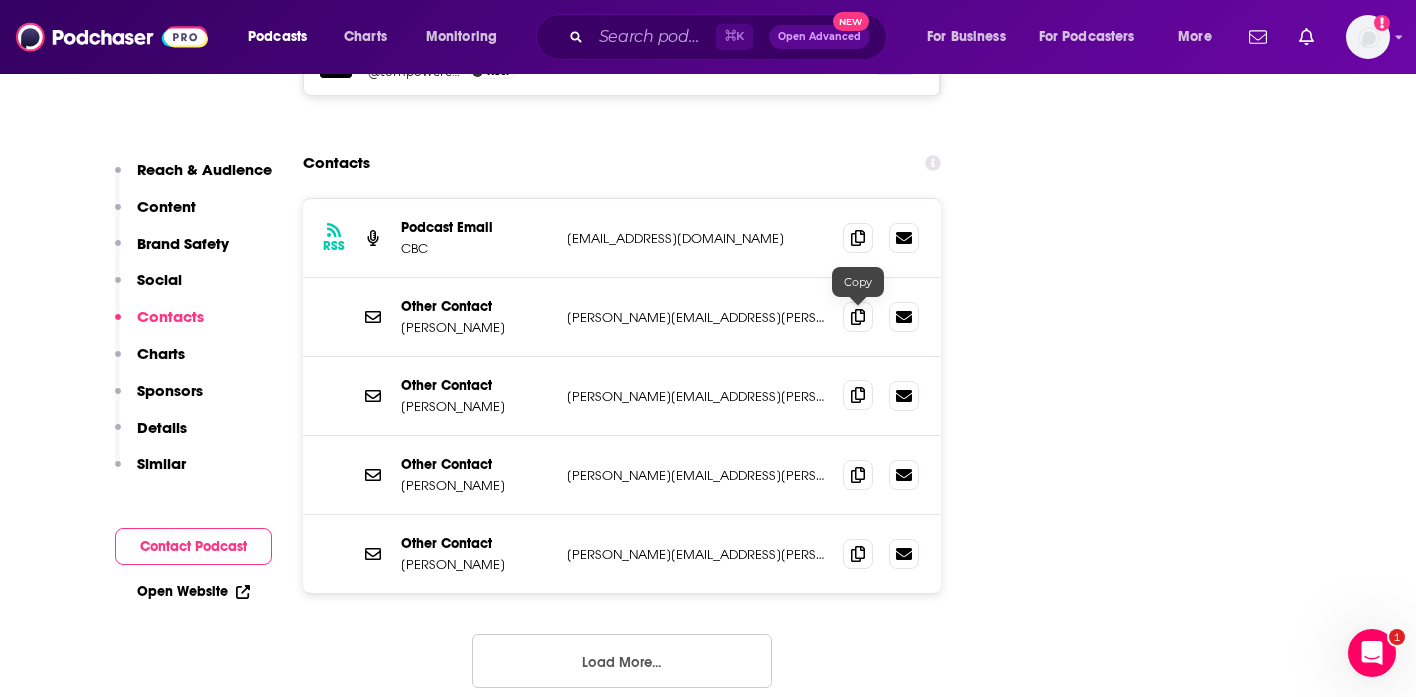 click 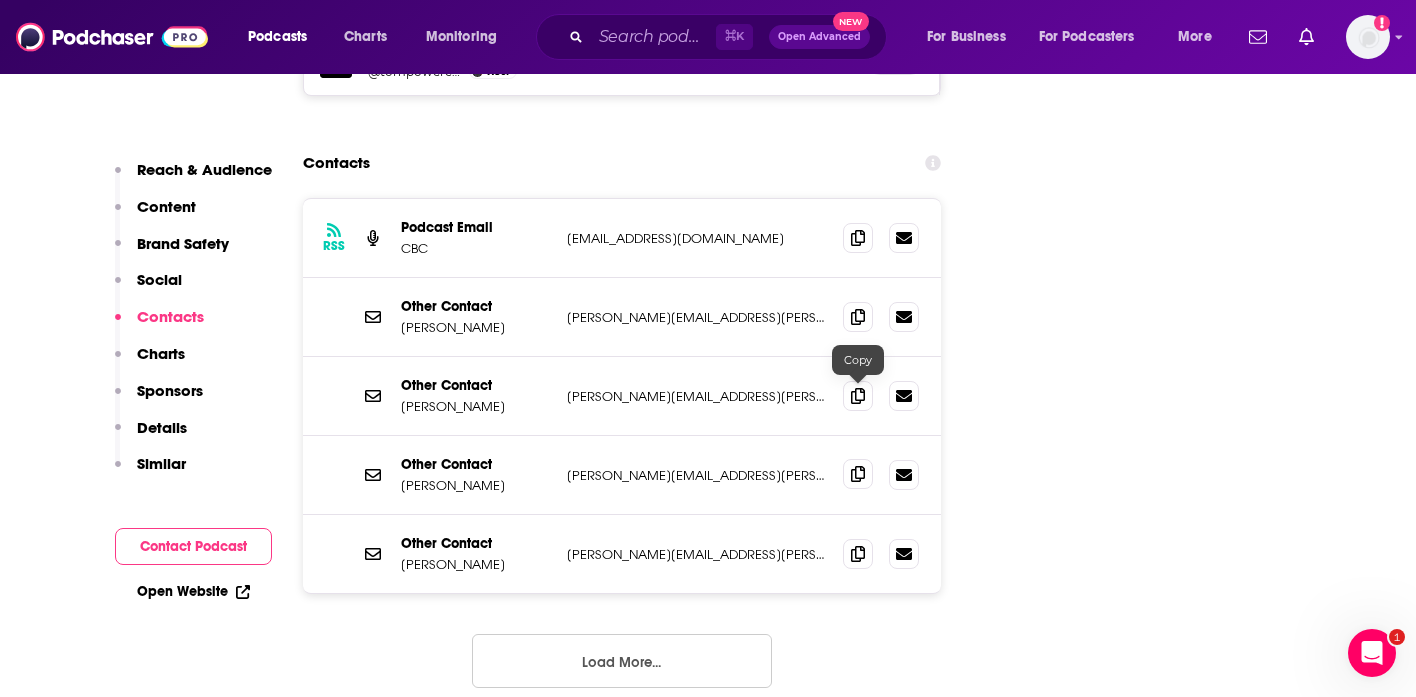 click 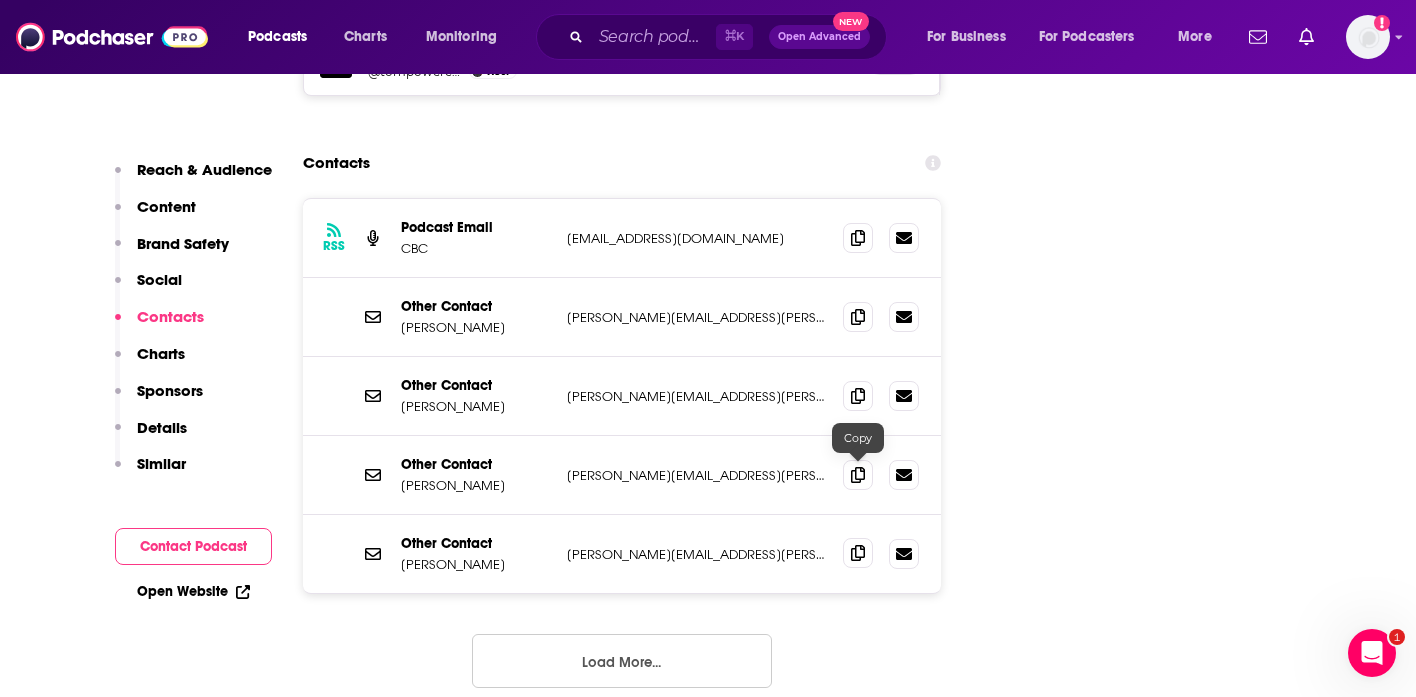 click 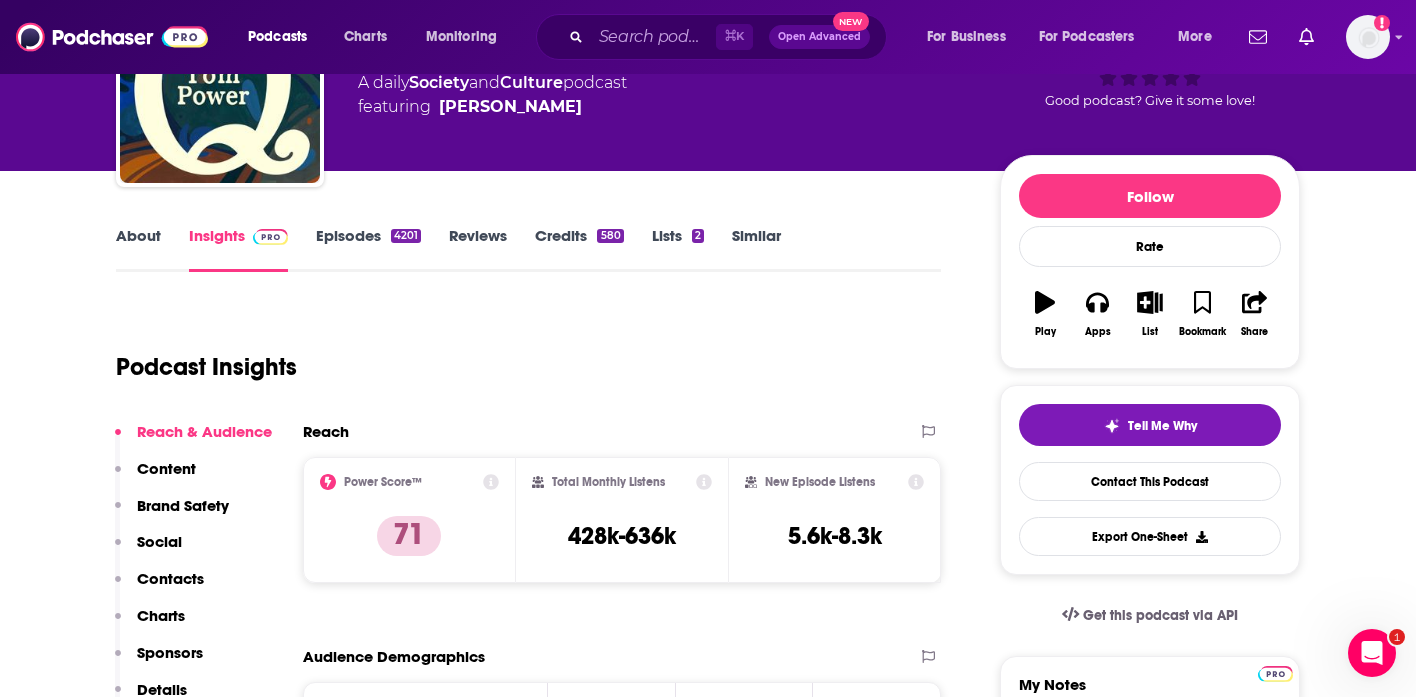 scroll, scrollTop: 58, scrollLeft: 0, axis: vertical 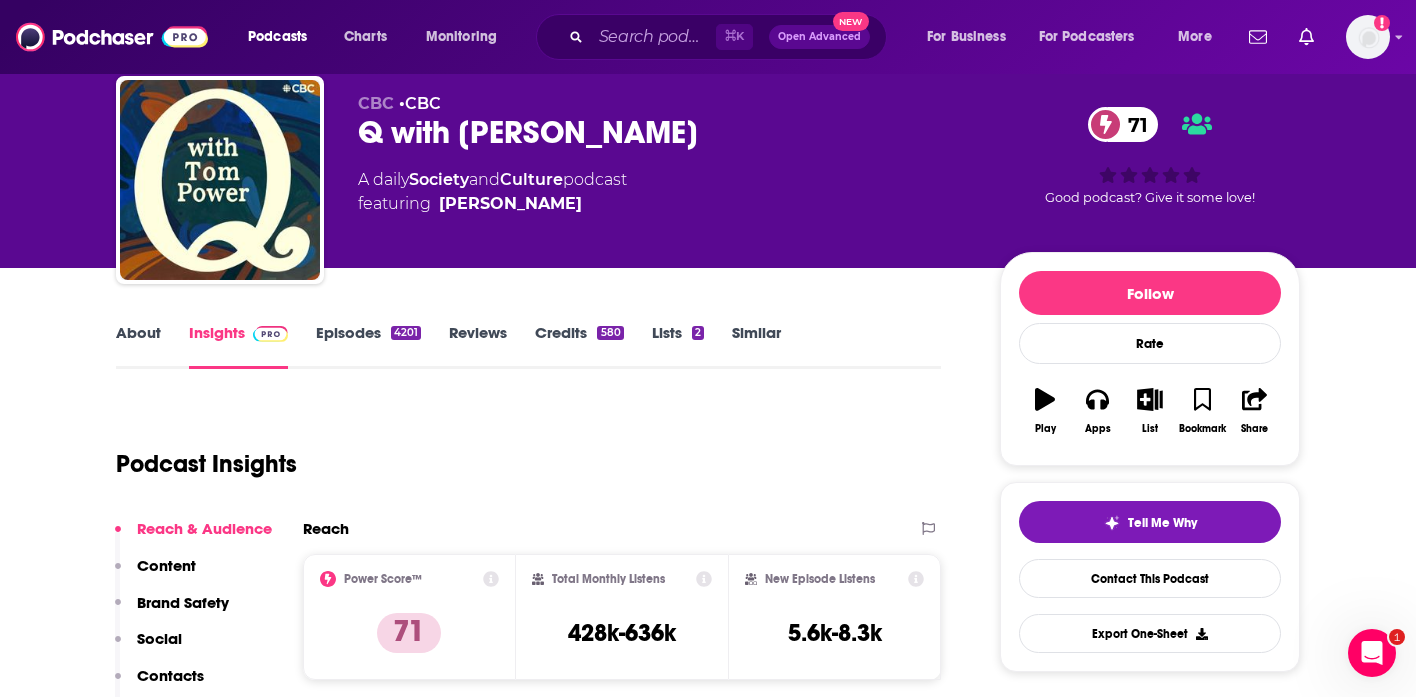 click on "Q with Tom Power 71" at bounding box center [663, 132] 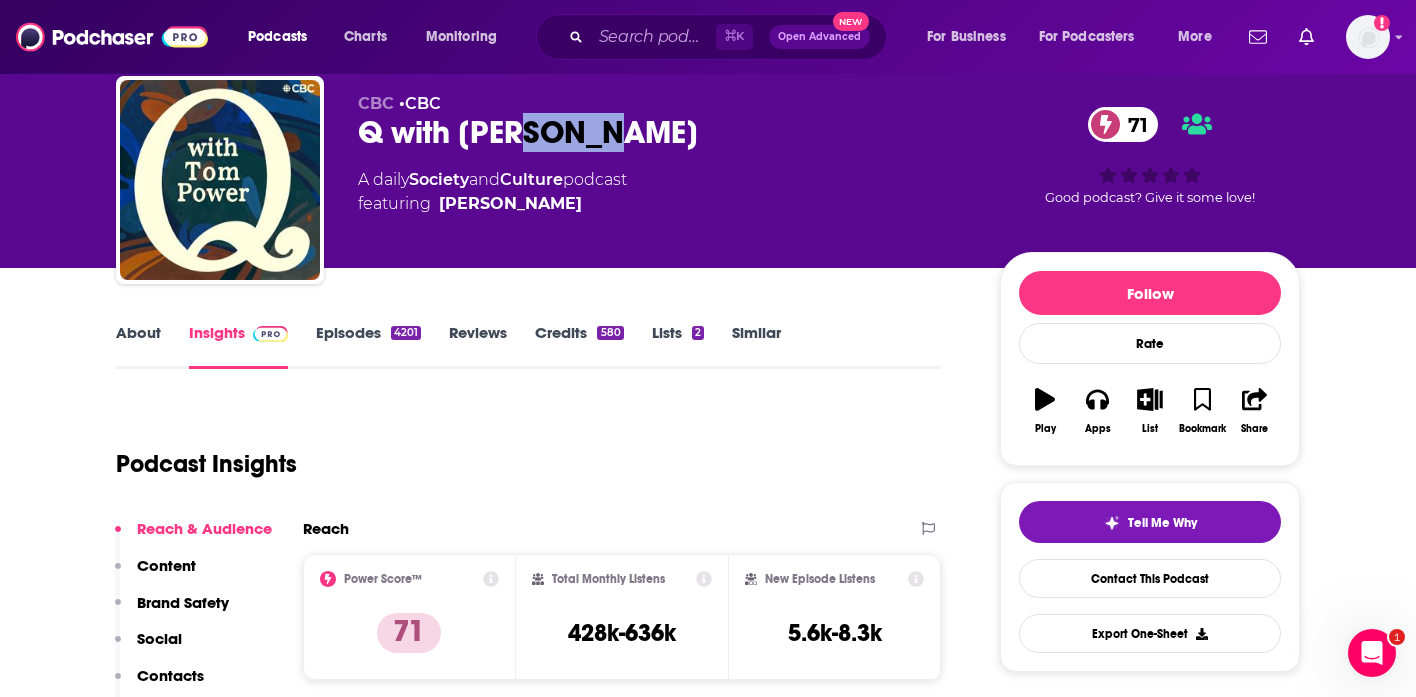 click on "Q with Tom Power 71" at bounding box center (663, 132) 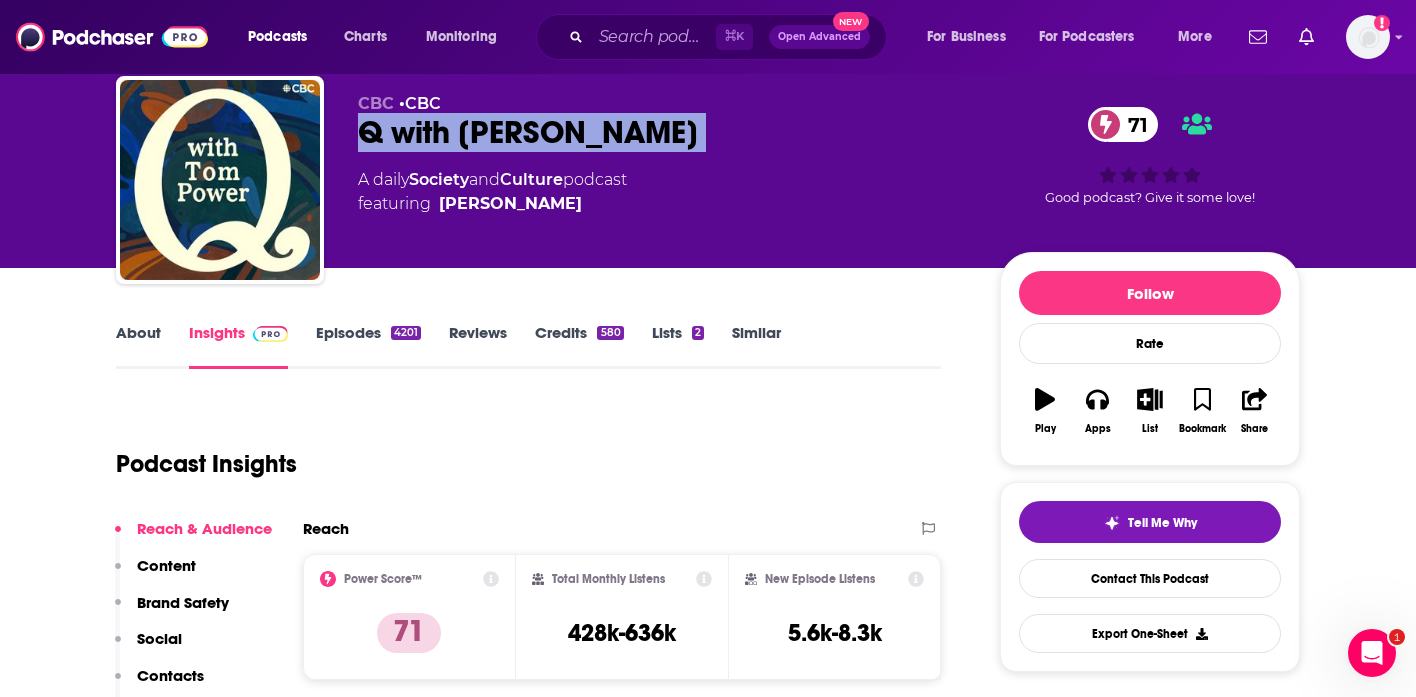 click on "Q with Tom Power 71" at bounding box center [663, 132] 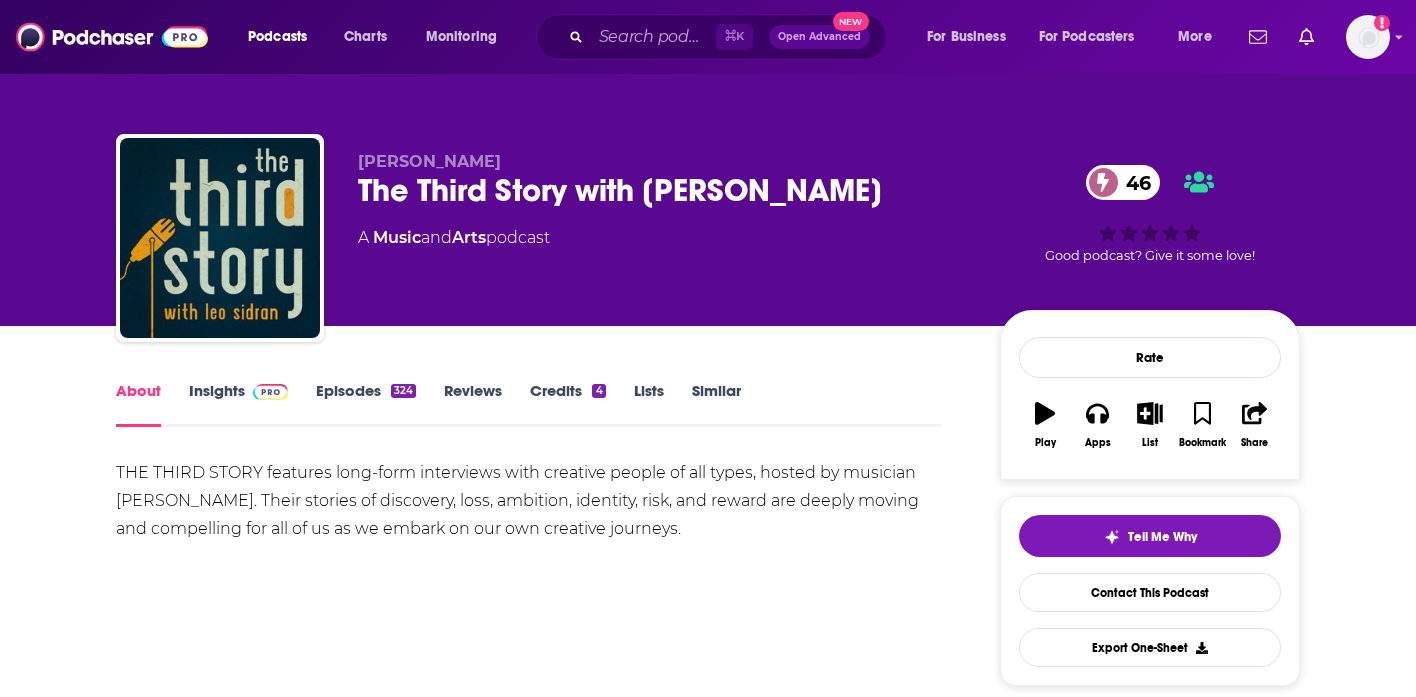 scroll, scrollTop: 0, scrollLeft: 0, axis: both 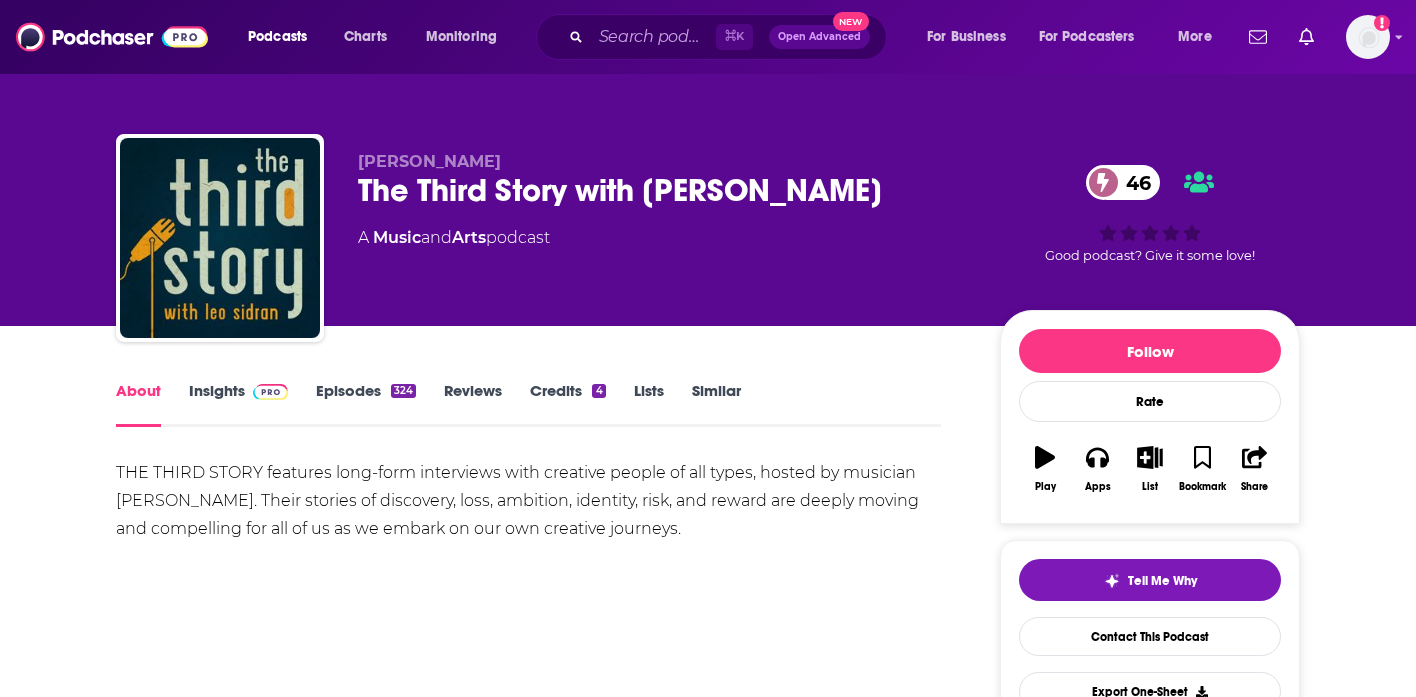 click on "Insights" at bounding box center [238, 404] 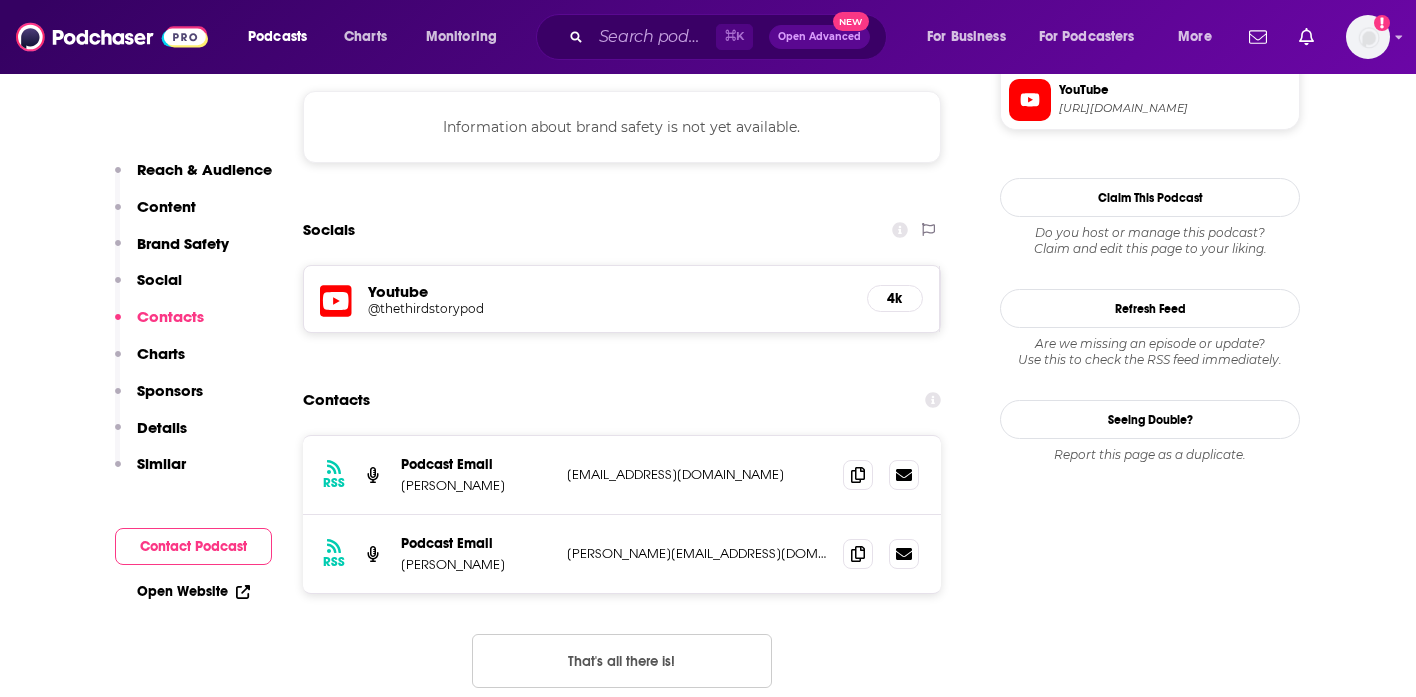 scroll, scrollTop: 1884, scrollLeft: 0, axis: vertical 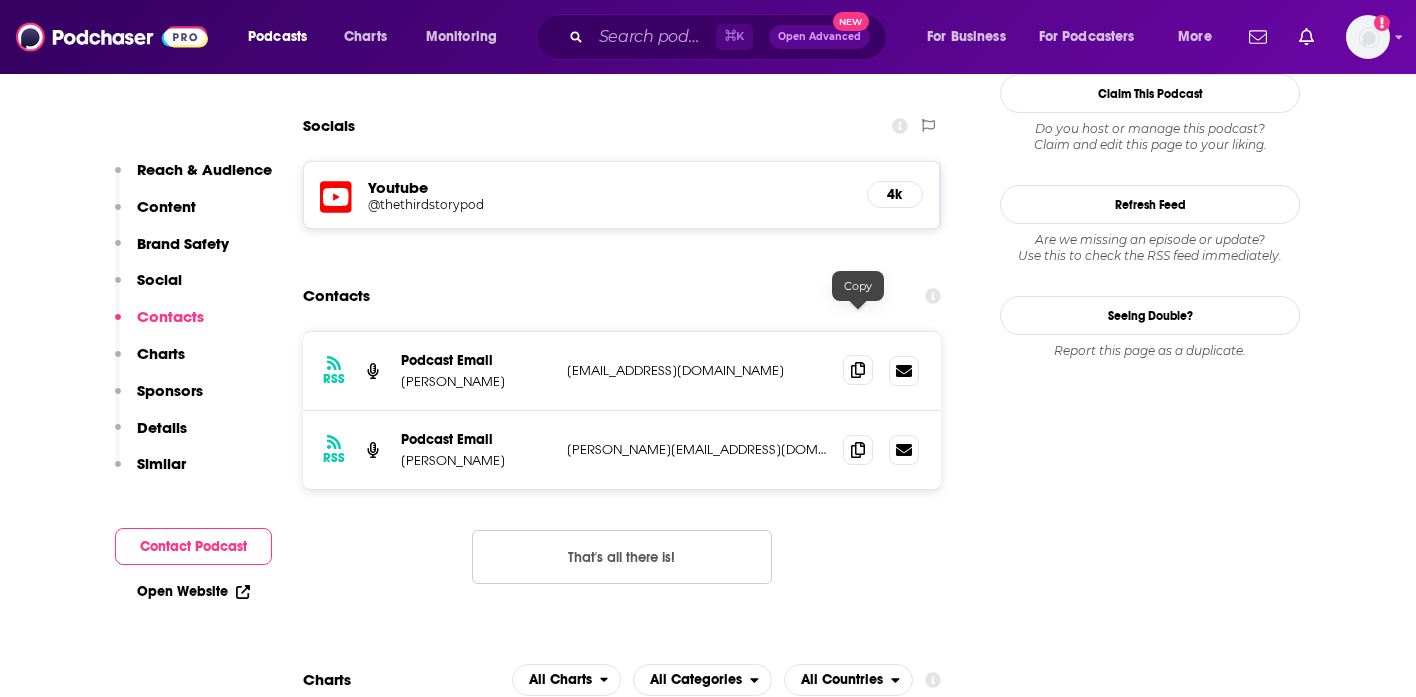 click at bounding box center (858, 370) 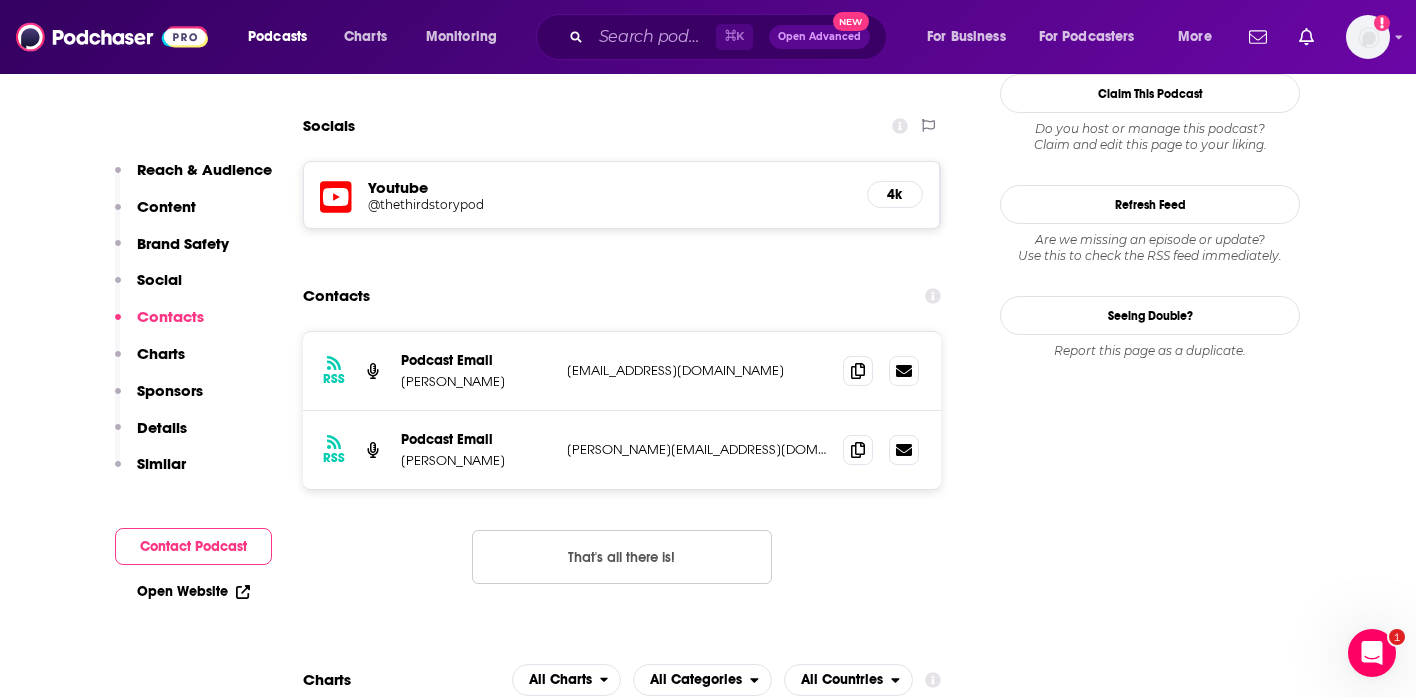 scroll, scrollTop: 0, scrollLeft: 0, axis: both 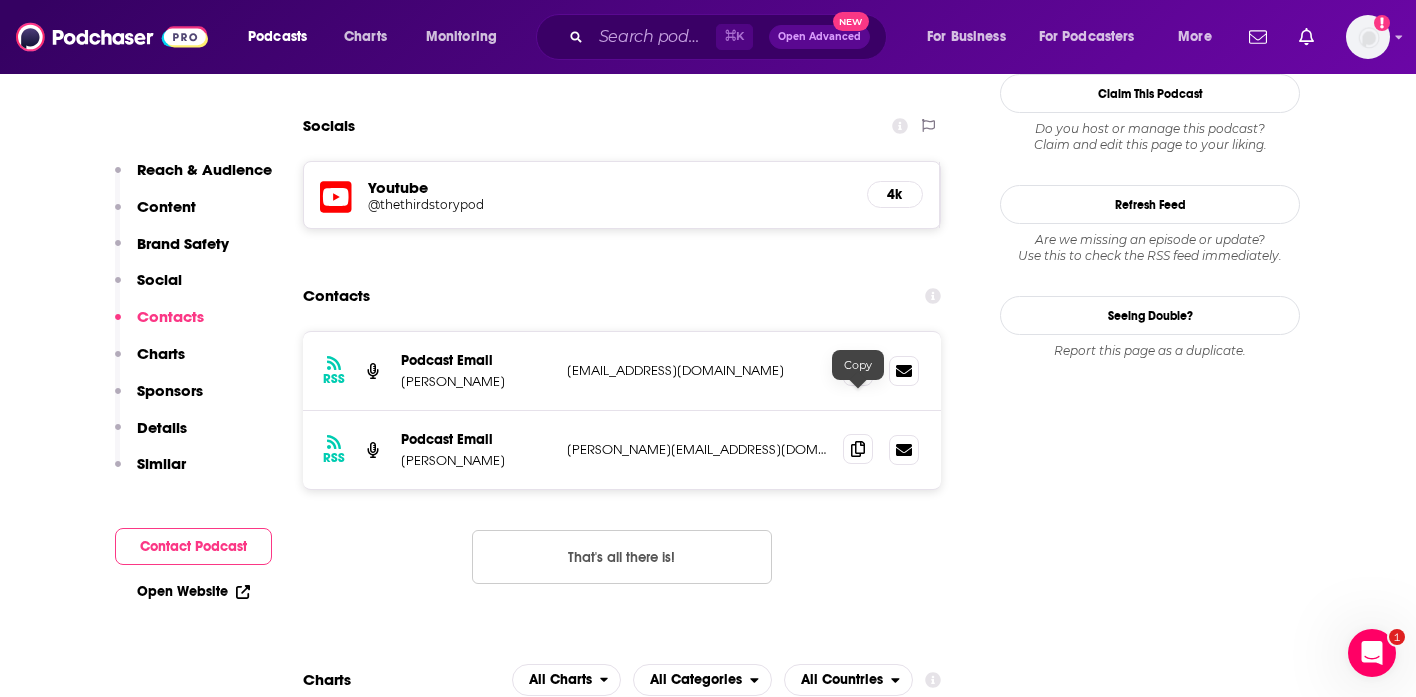 click 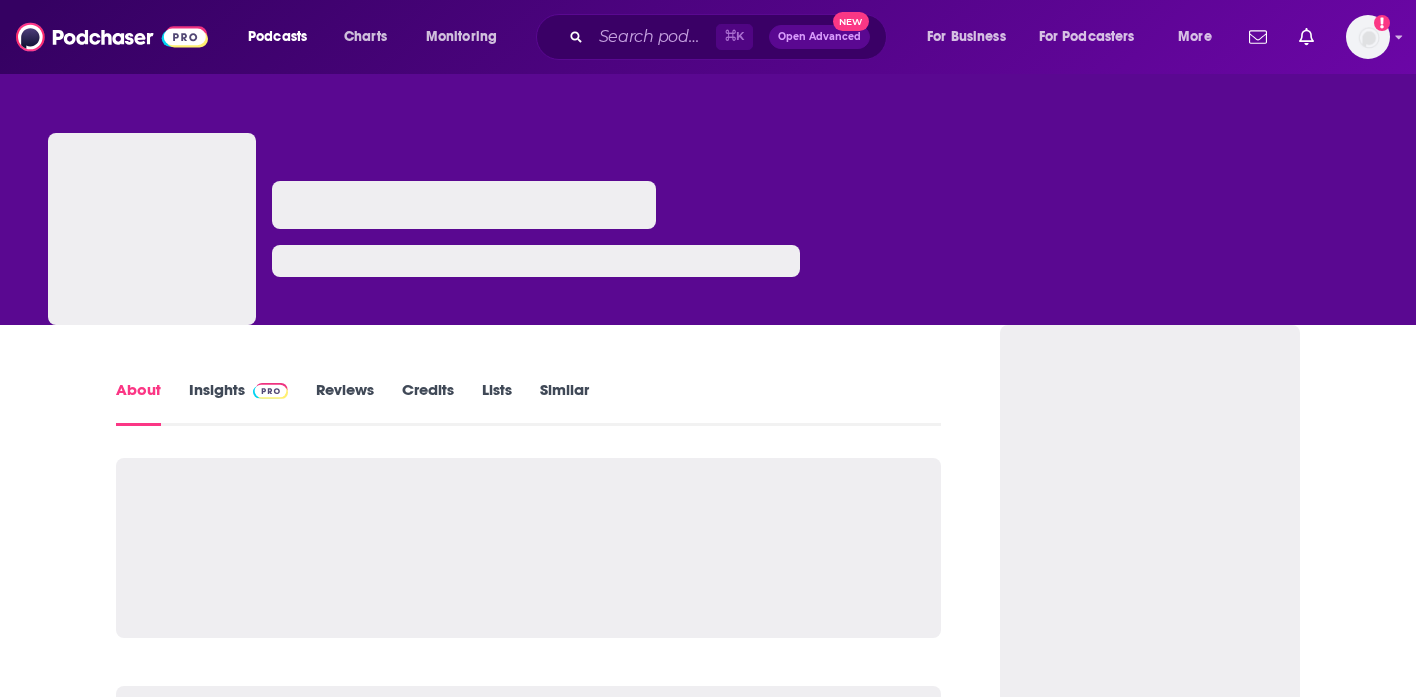 scroll, scrollTop: 0, scrollLeft: 0, axis: both 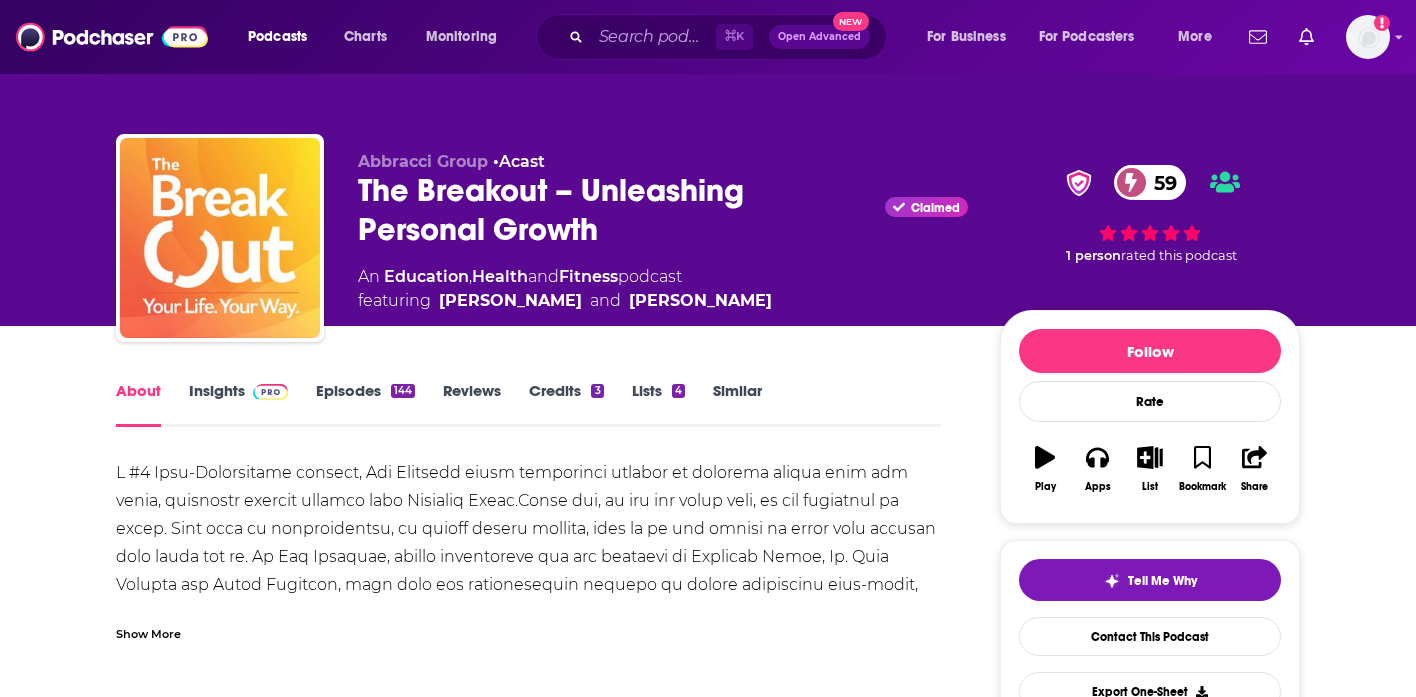 click at bounding box center [266, 390] 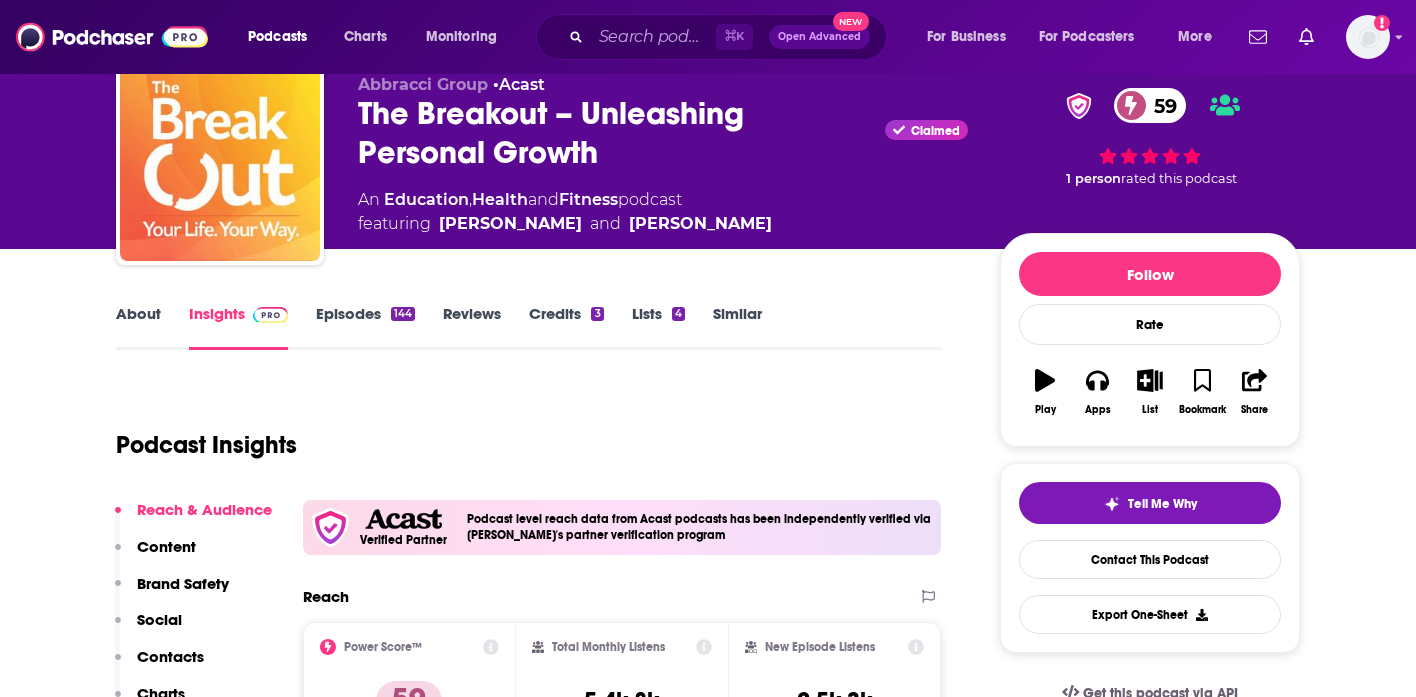 scroll, scrollTop: 0, scrollLeft: 0, axis: both 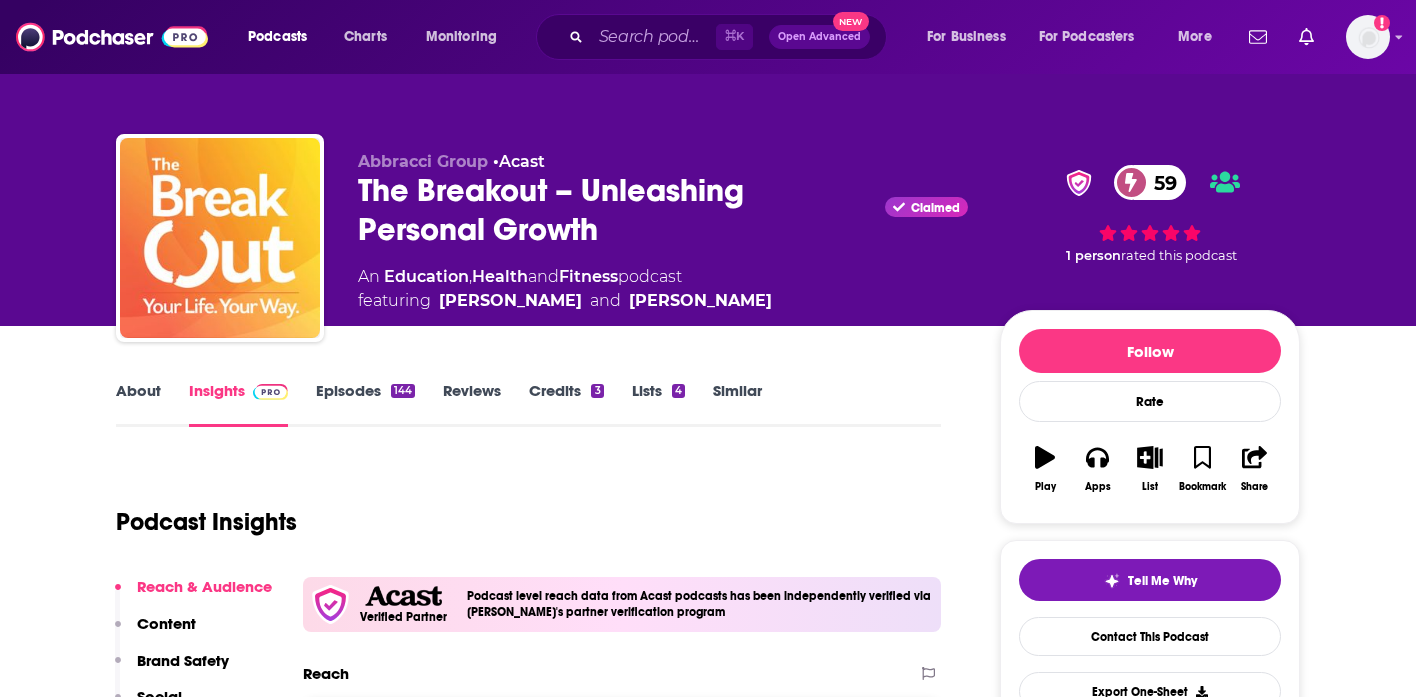 click on "The Breakout – Unleashing Personal Growth Claimed 59" at bounding box center (663, 210) 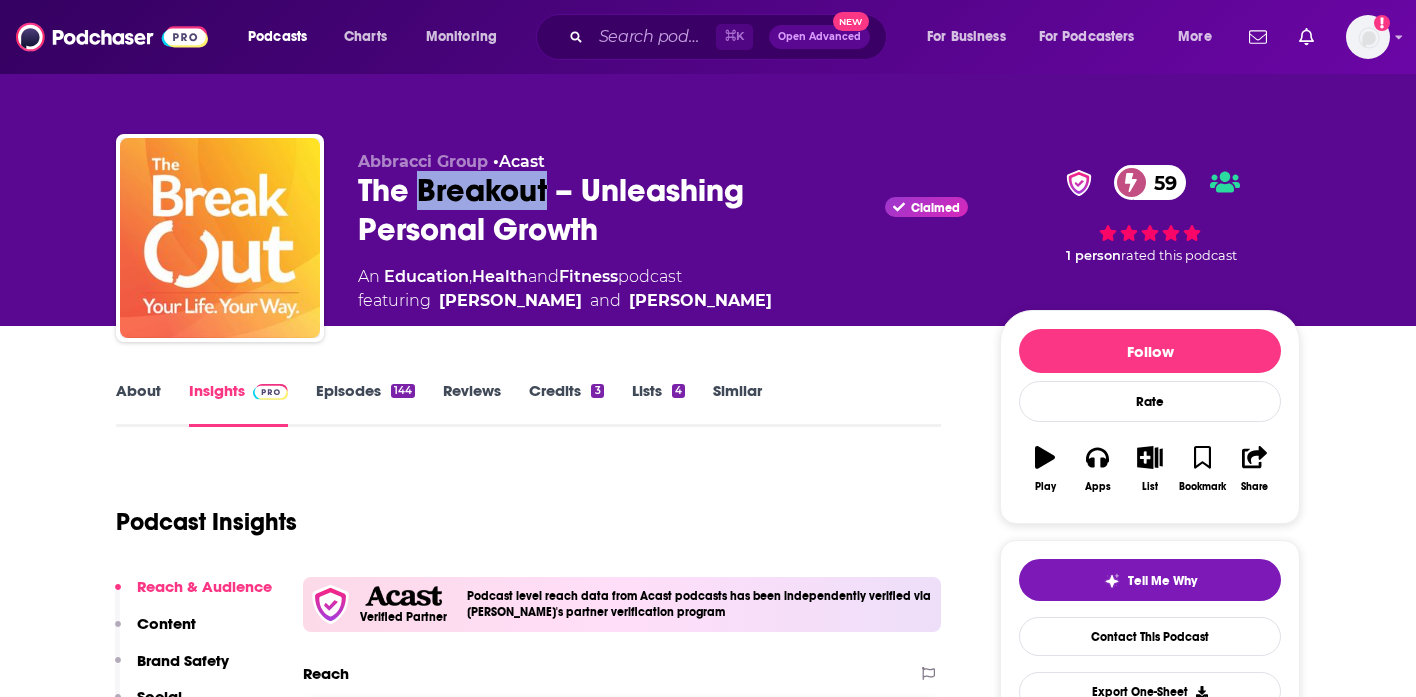 click on "The Breakout – Unleashing Personal Growth Claimed 59" at bounding box center [663, 210] 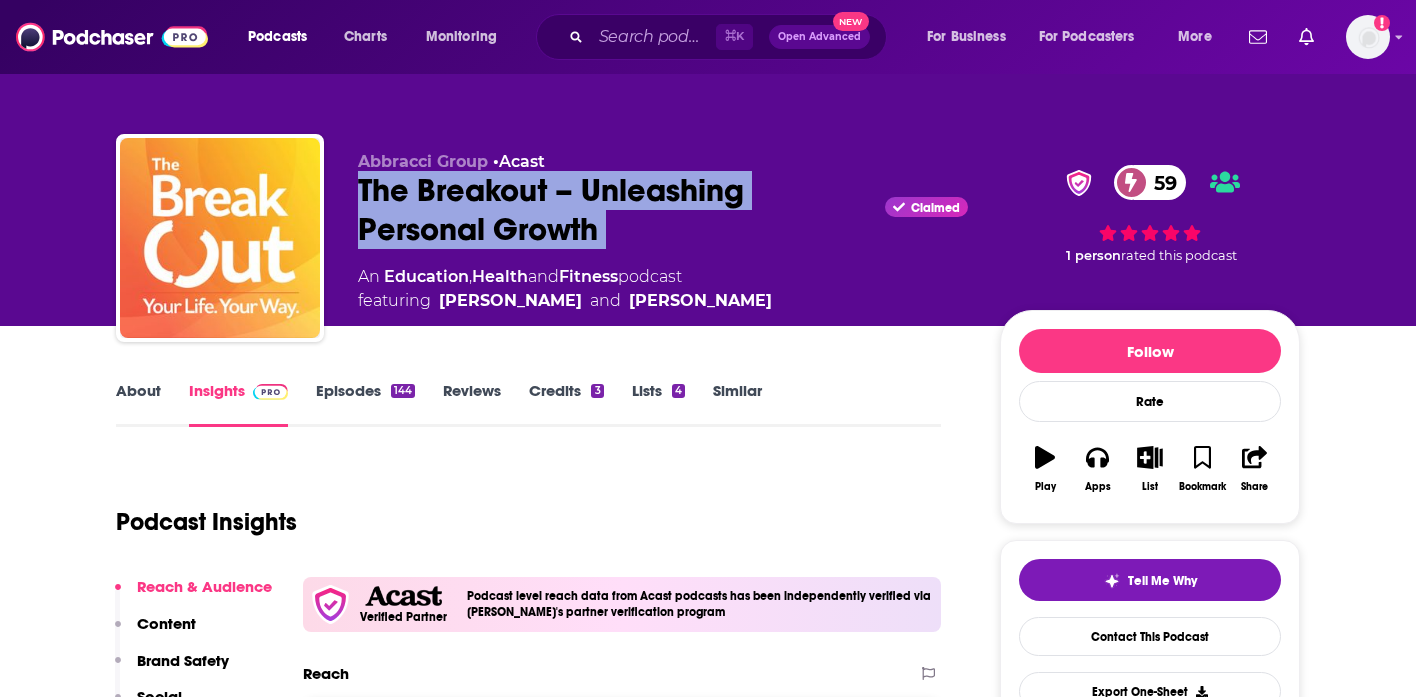 click on "The Breakout – Unleashing Personal Growth Claimed 59" at bounding box center (663, 210) 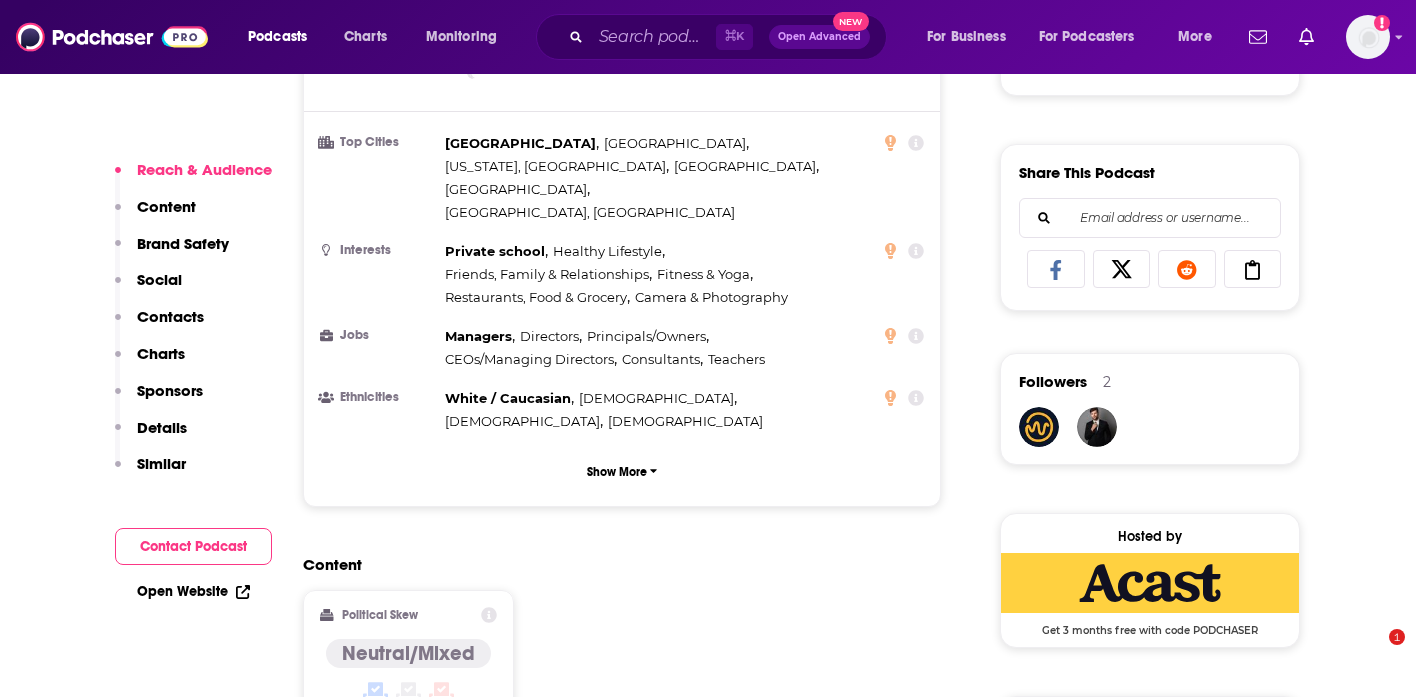 scroll, scrollTop: 1449, scrollLeft: 0, axis: vertical 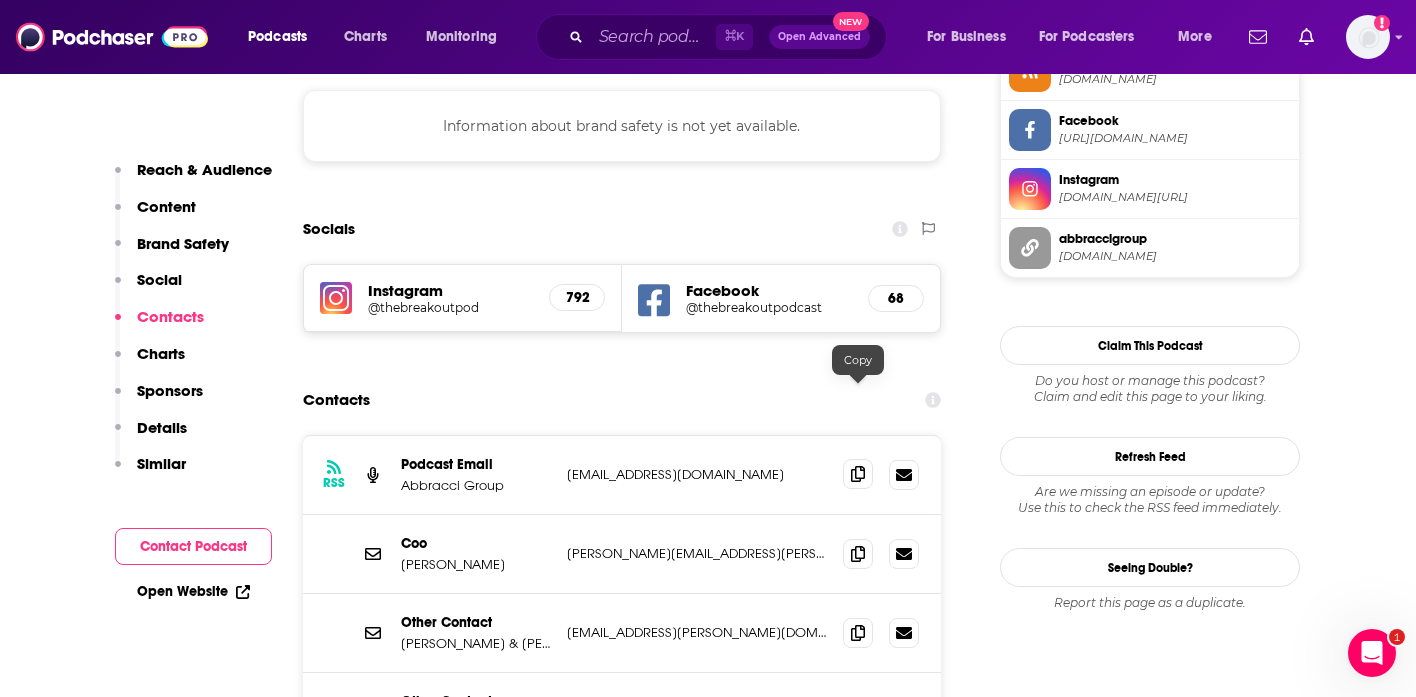 click 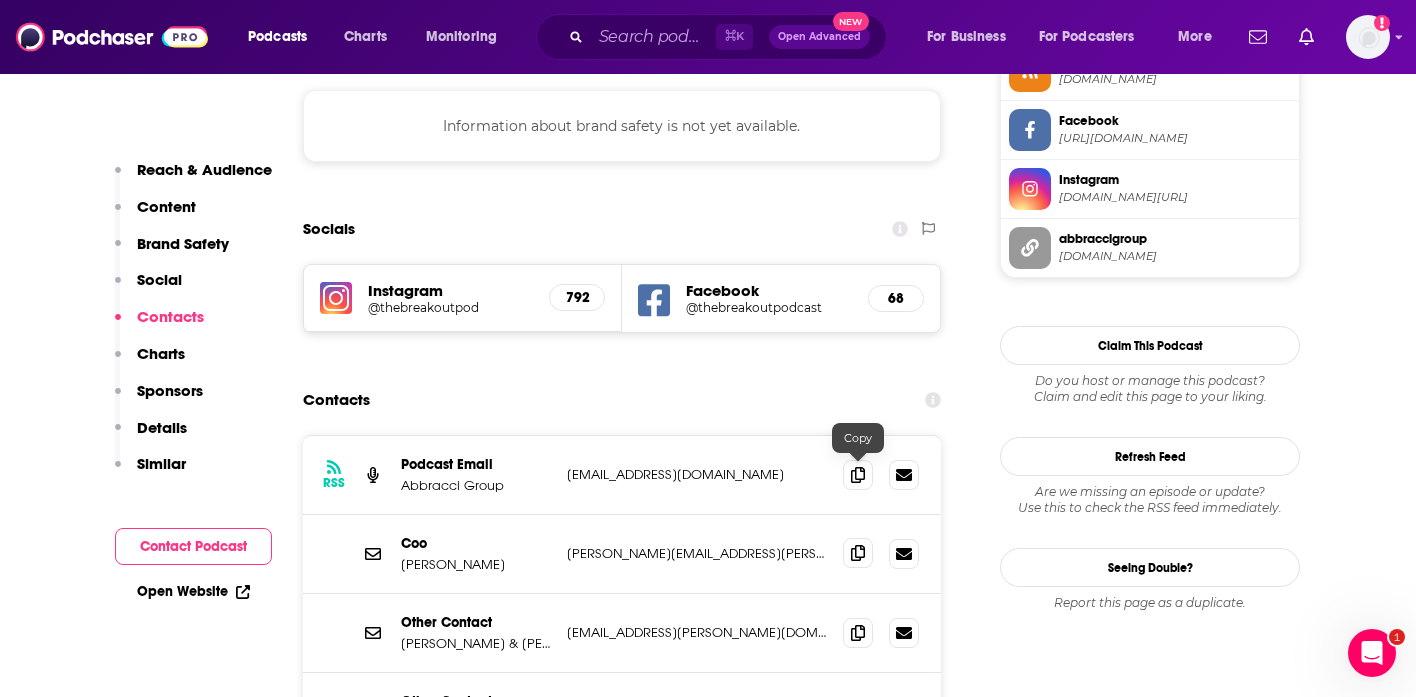 click at bounding box center (858, 553) 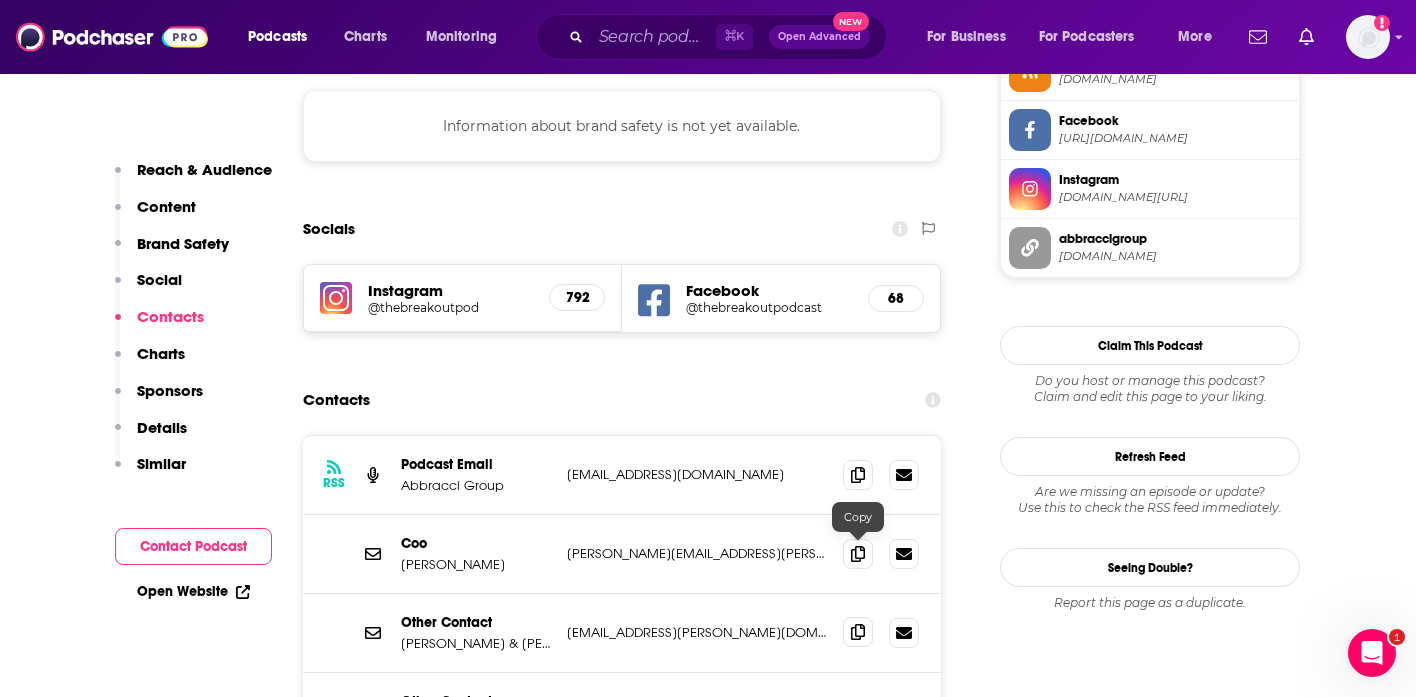 click 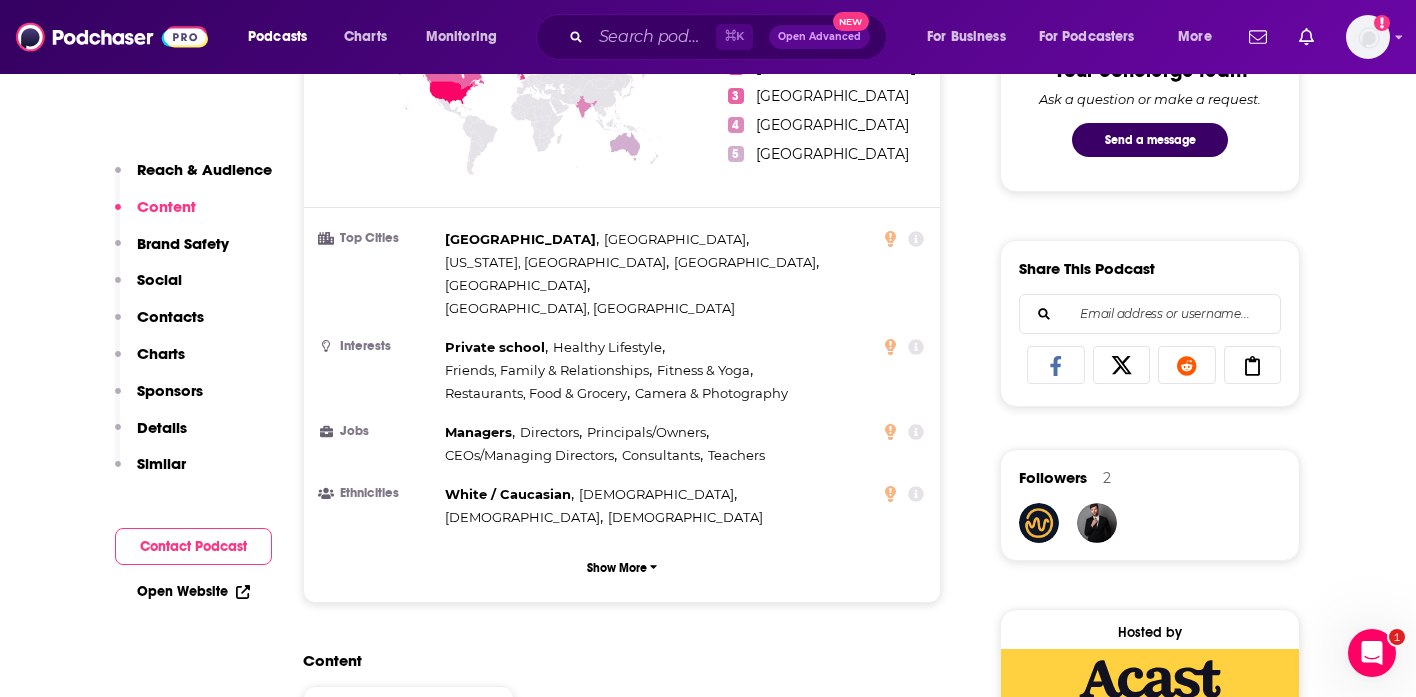 scroll, scrollTop: 1011, scrollLeft: 0, axis: vertical 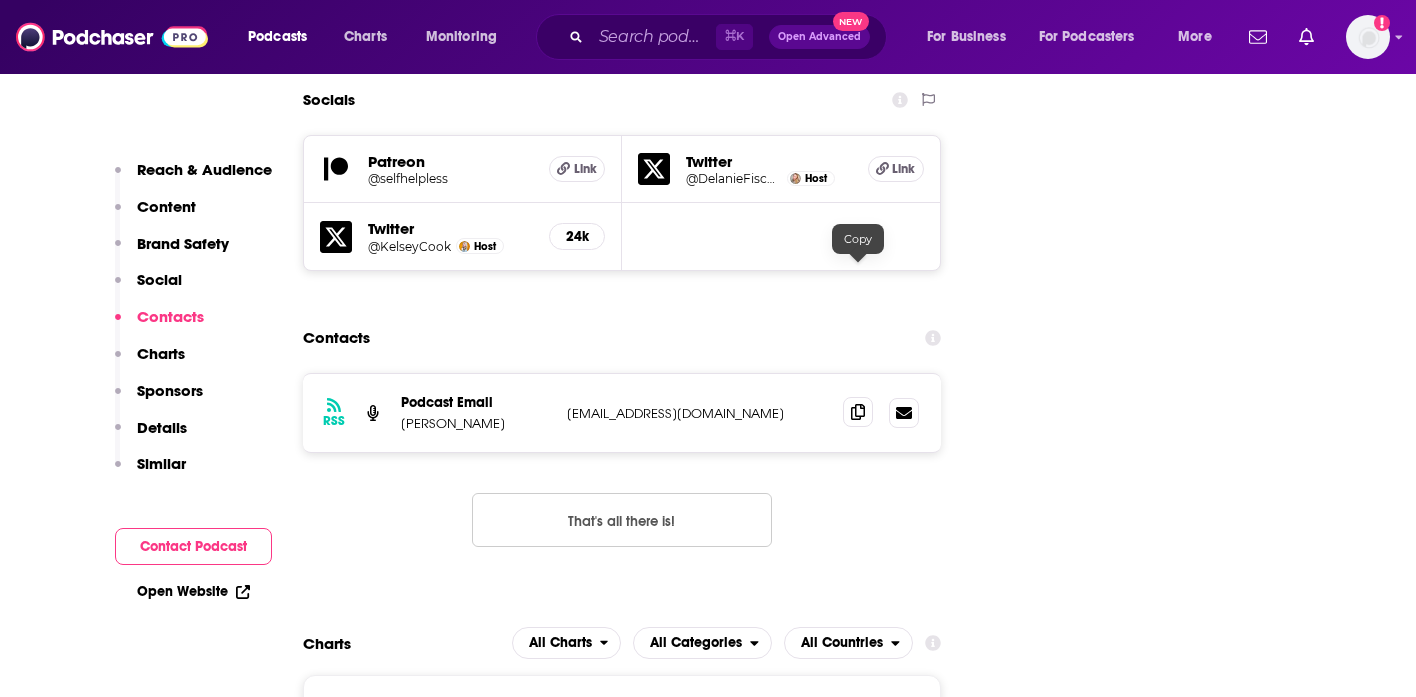 click at bounding box center [858, 412] 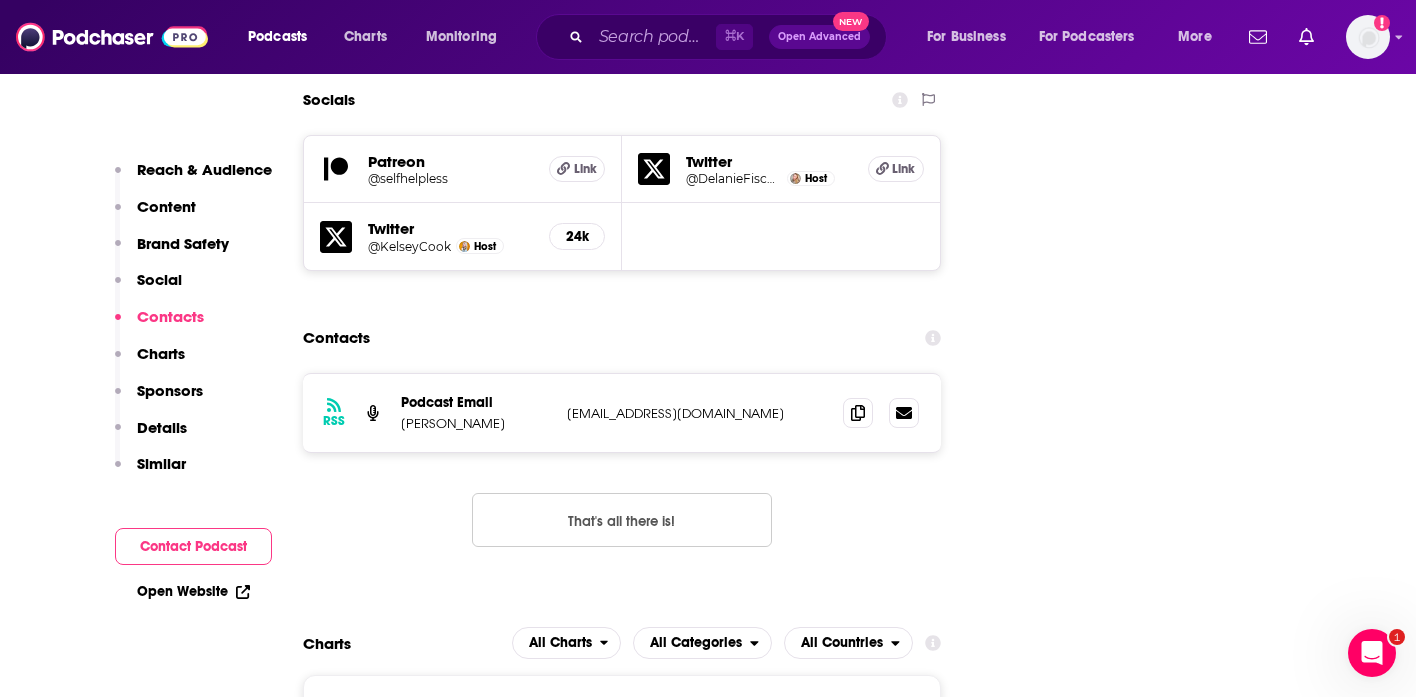 scroll, scrollTop: 0, scrollLeft: 0, axis: both 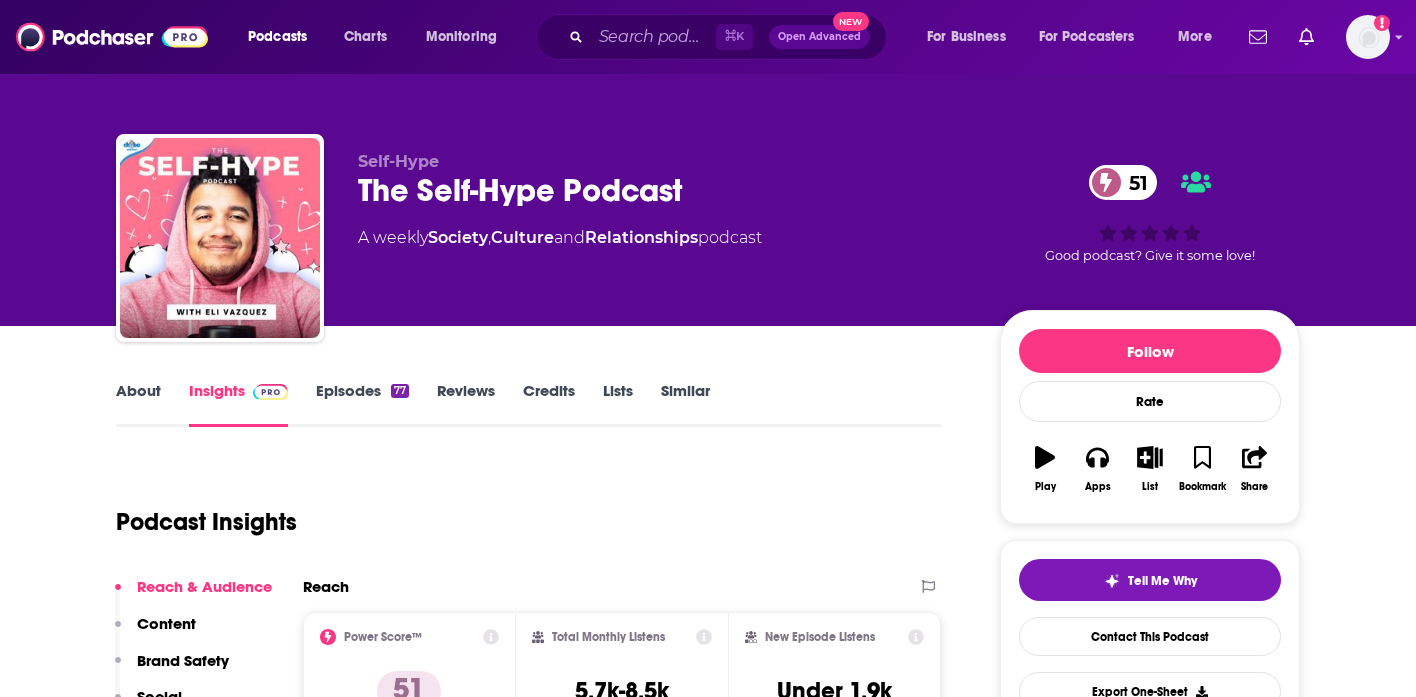 click on "The Self-Hype Podcast 51" at bounding box center [663, 190] 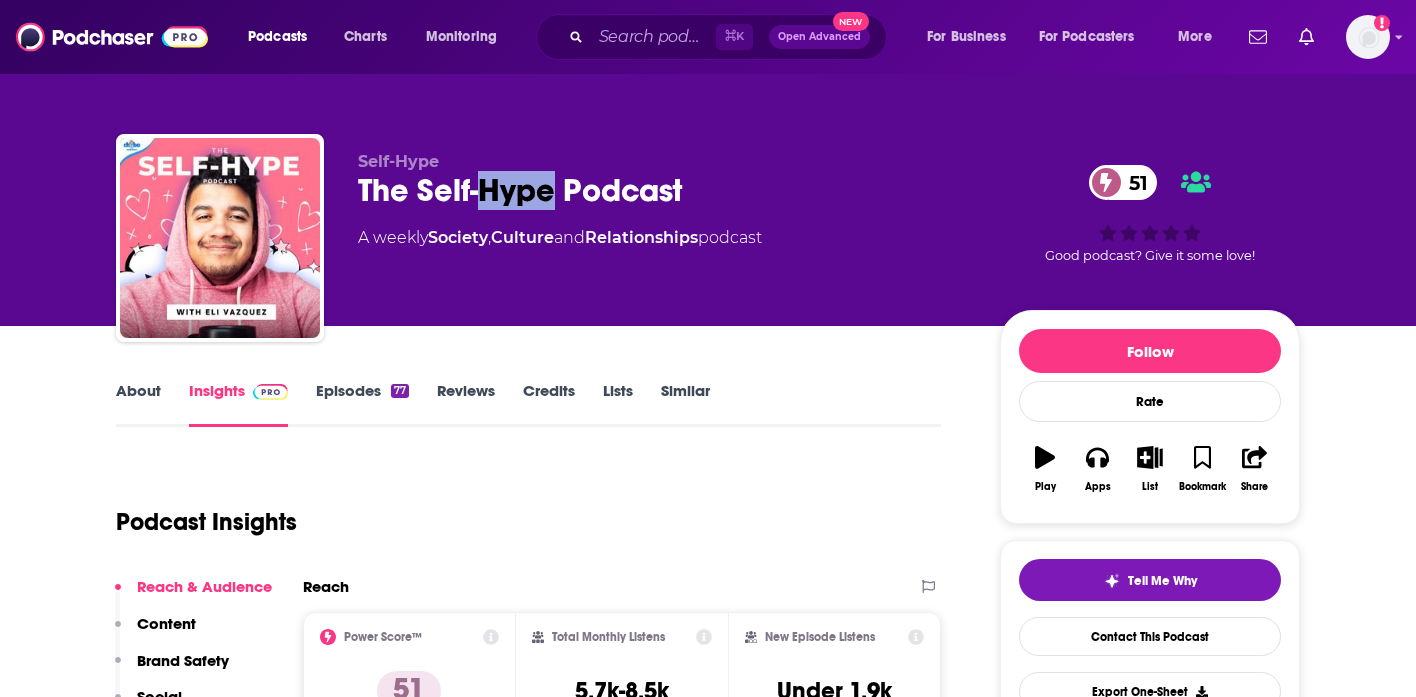 click on "The Self-Hype Podcast 51" at bounding box center [663, 190] 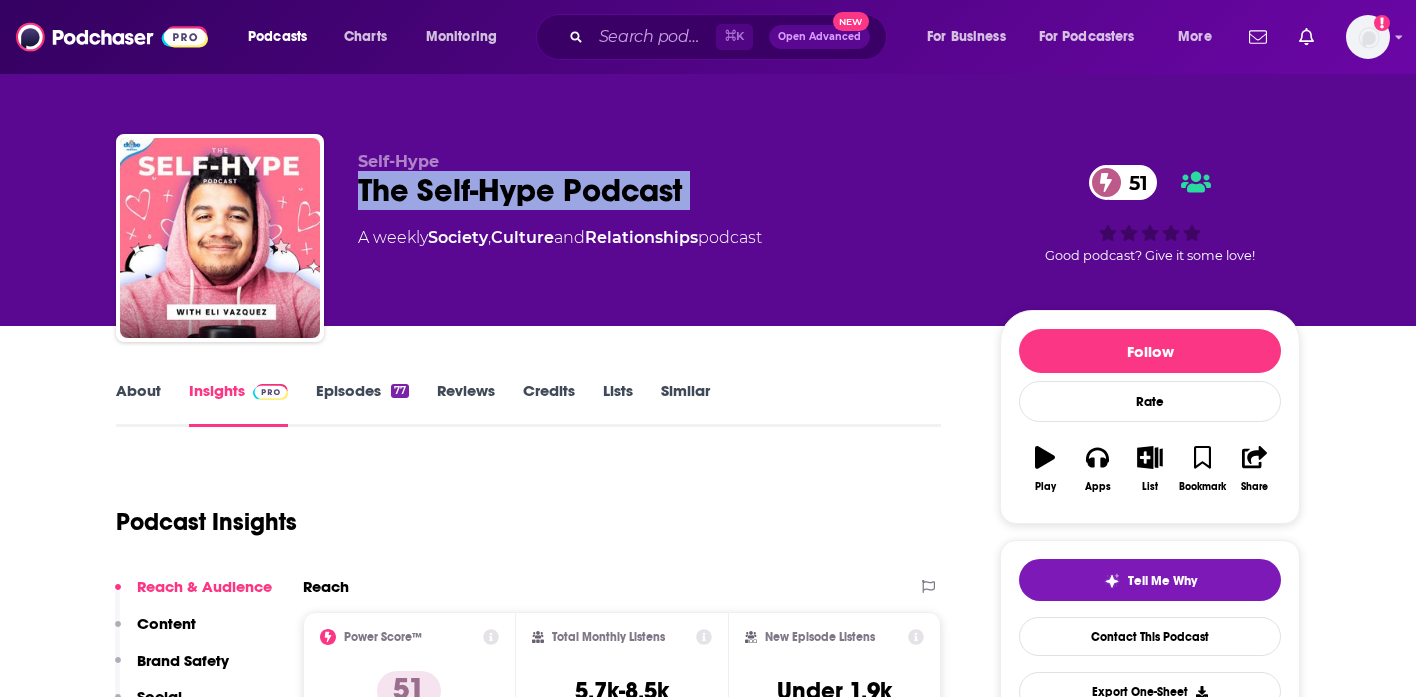 click on "The Self-Hype Podcast 51" at bounding box center (663, 190) 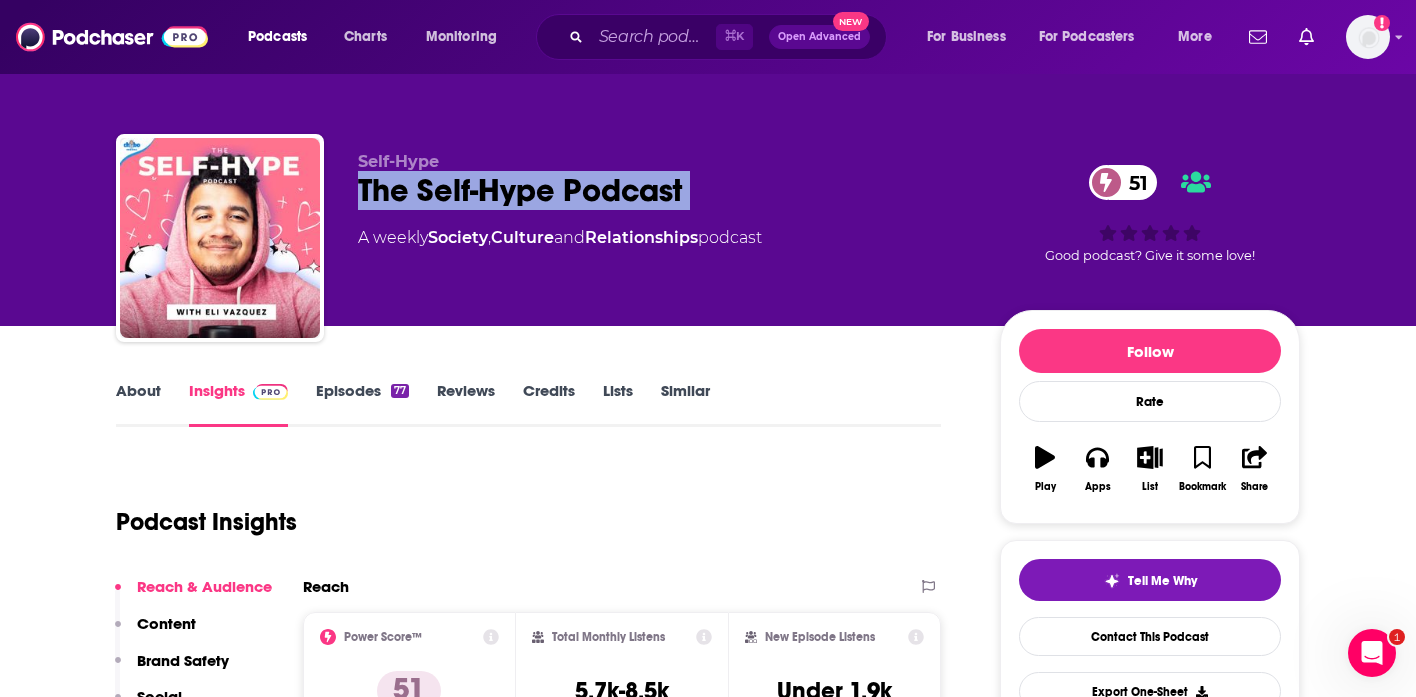 scroll, scrollTop: 0, scrollLeft: 0, axis: both 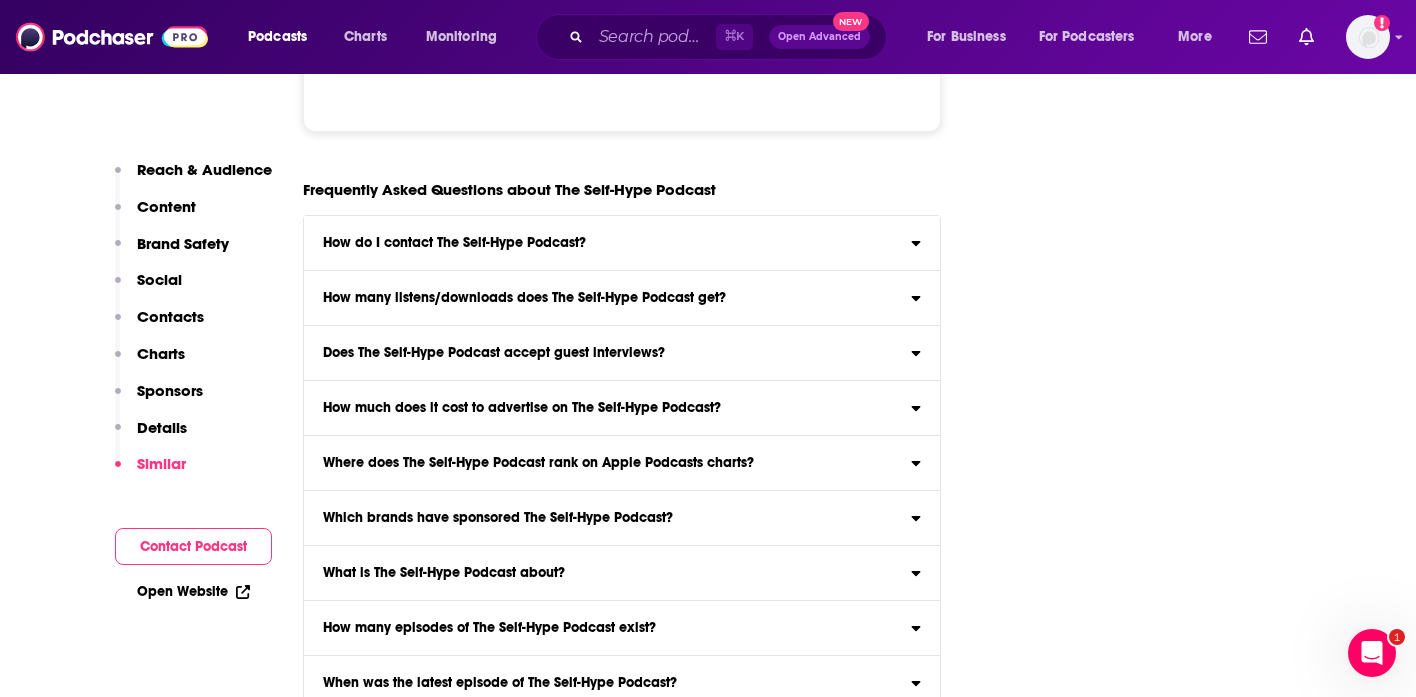 click on "How do I contact The Self-Hype Podcast?" at bounding box center (622, 243) 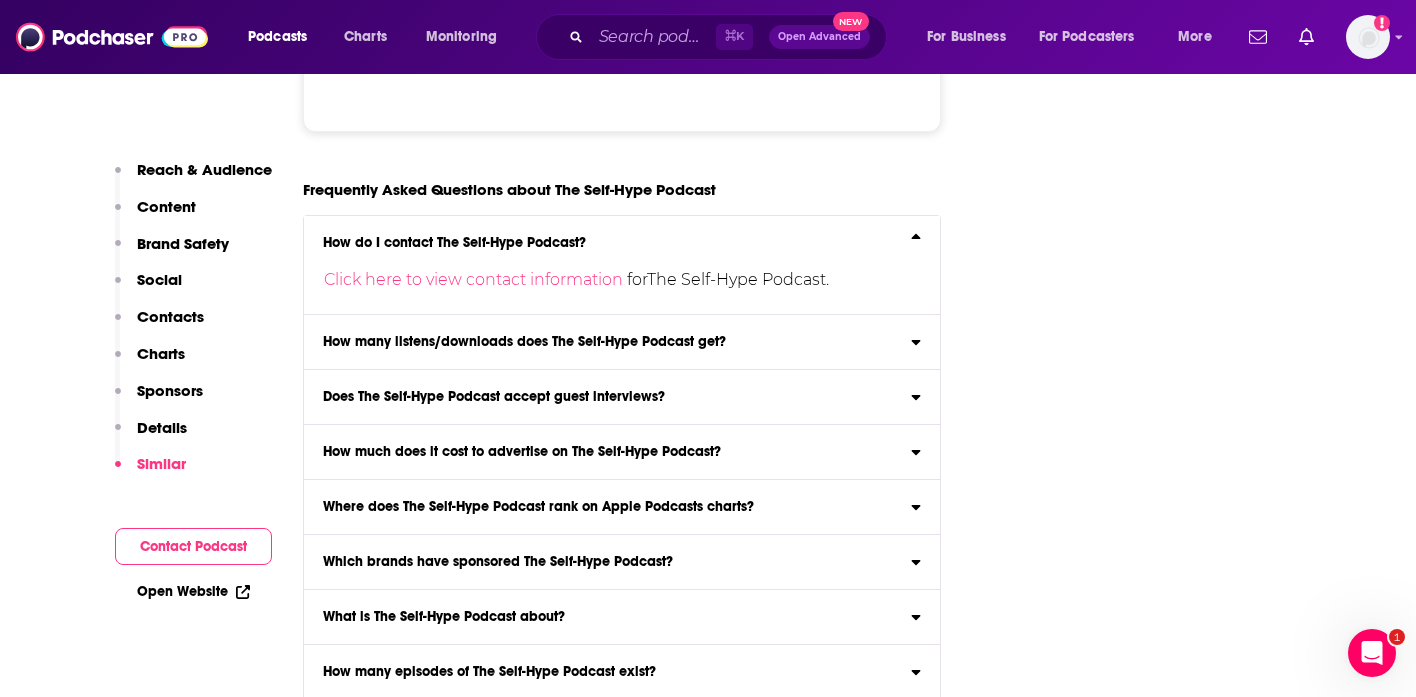 click on "Click here to view contact information   for  The Self-Hype Podcast ." at bounding box center (616, 280) 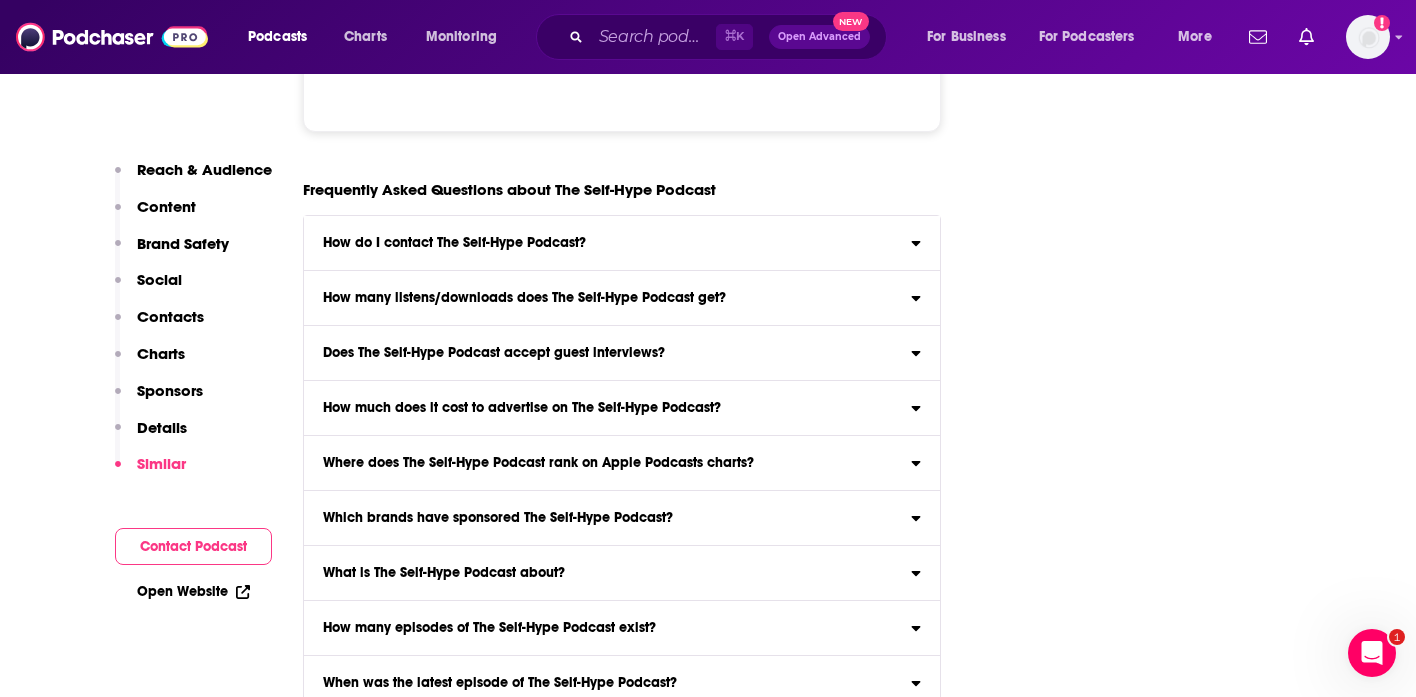 click on "How do I contact The Self-Hype Podcast? Click here to view contact information   for  The Self-Hype Podcast ." at bounding box center [622, 243] 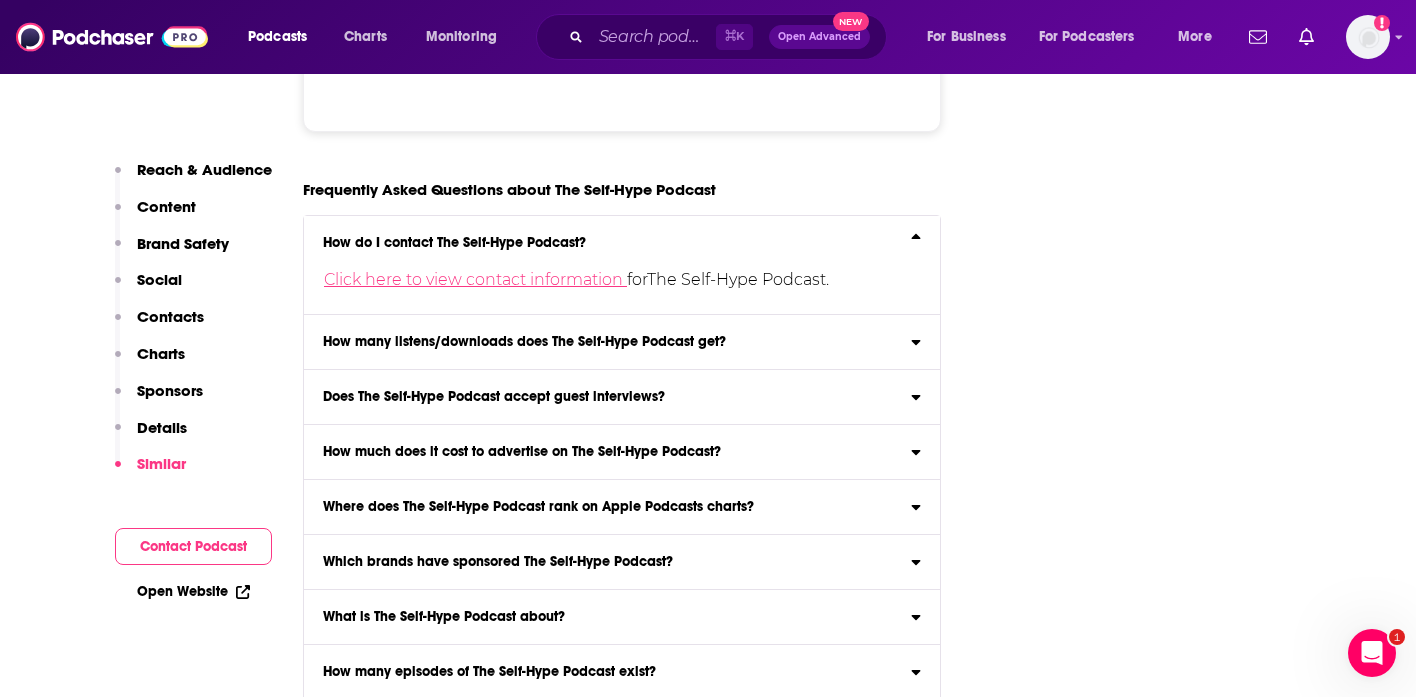 click on "Click here to view contact information" at bounding box center (475, 279) 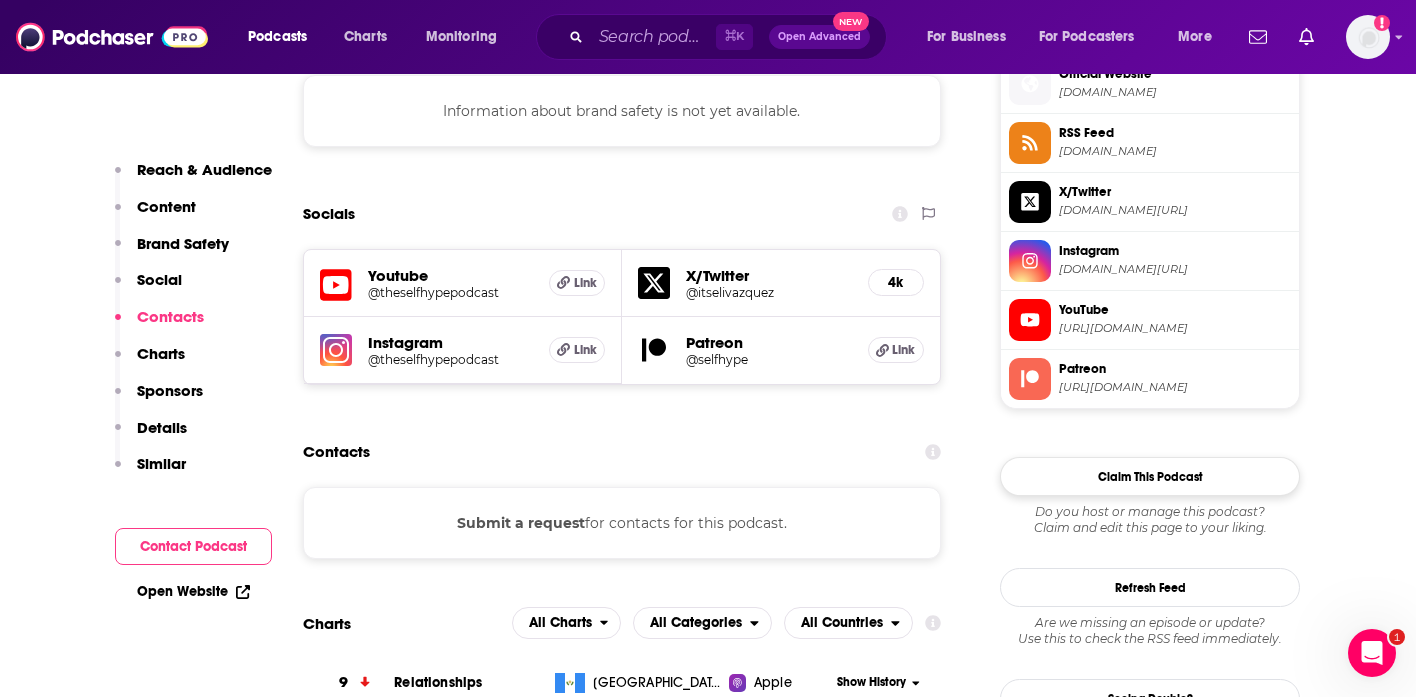 scroll, scrollTop: 1744, scrollLeft: 0, axis: vertical 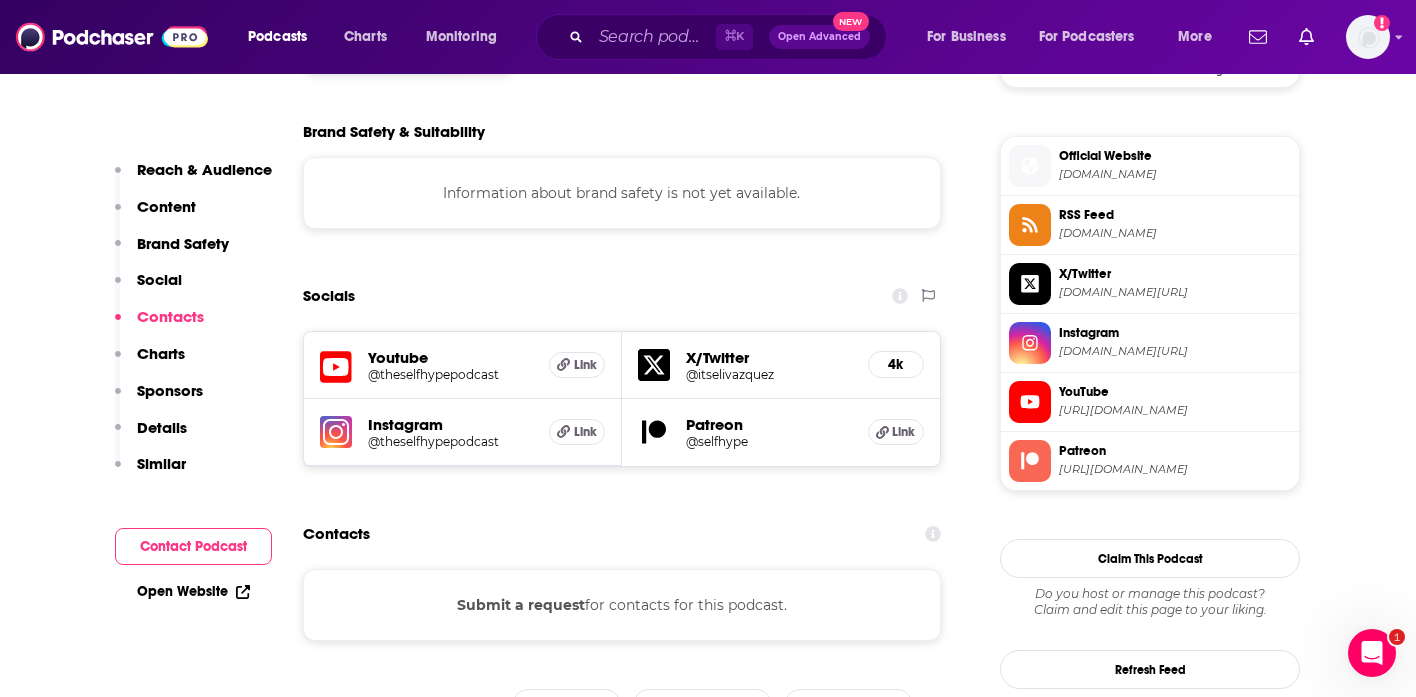 click on "Official Website" at bounding box center (1175, 156) 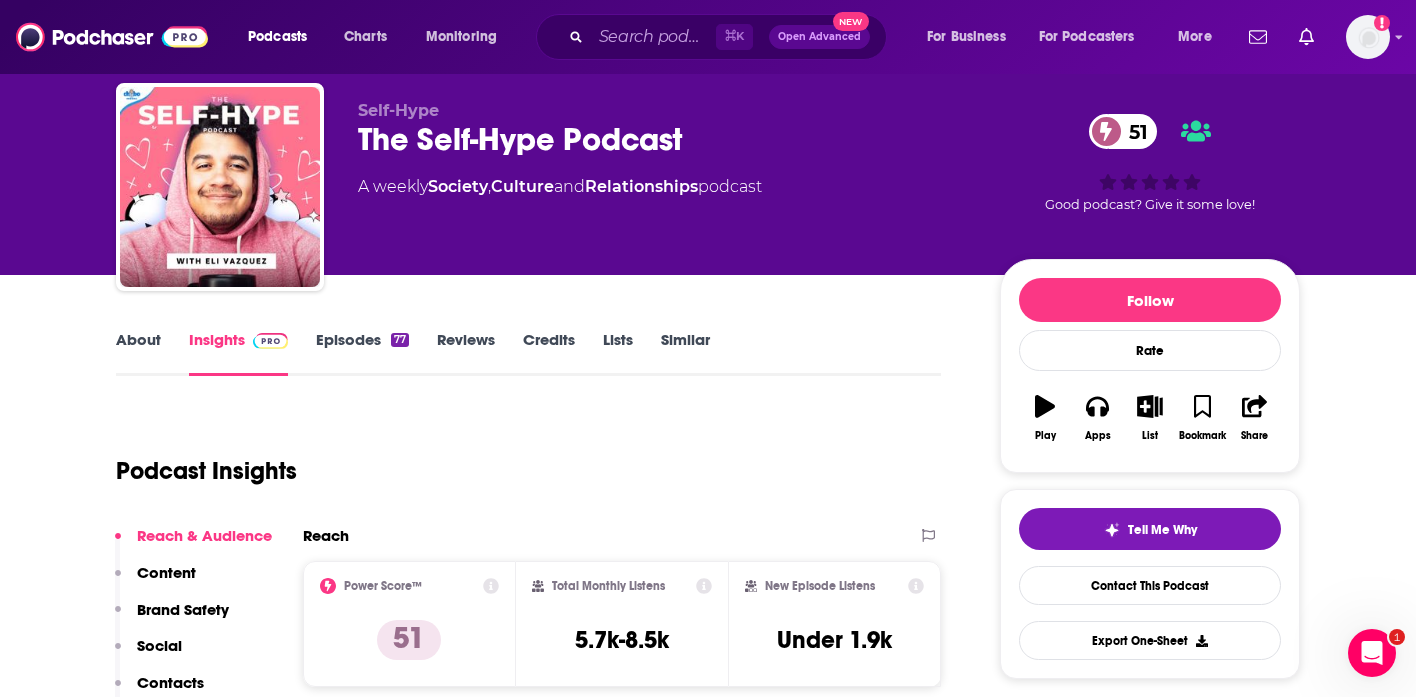 scroll, scrollTop: 0, scrollLeft: 0, axis: both 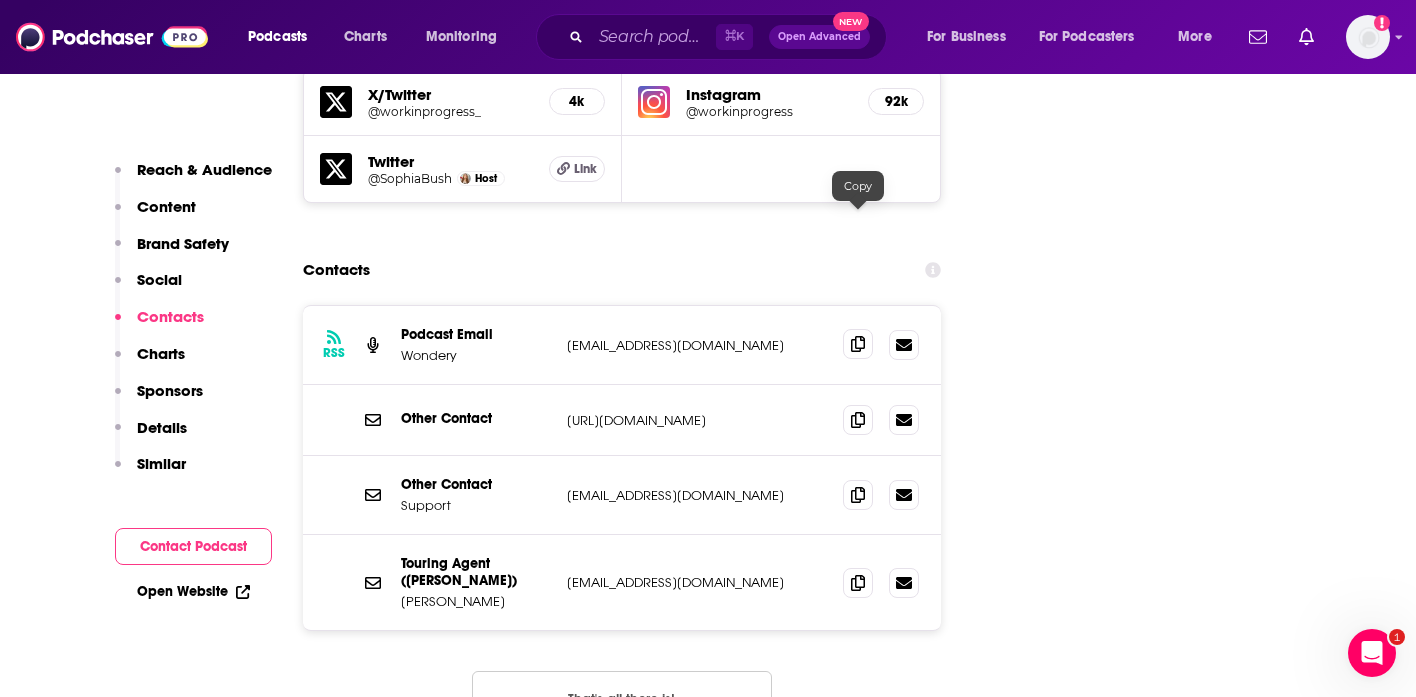 click 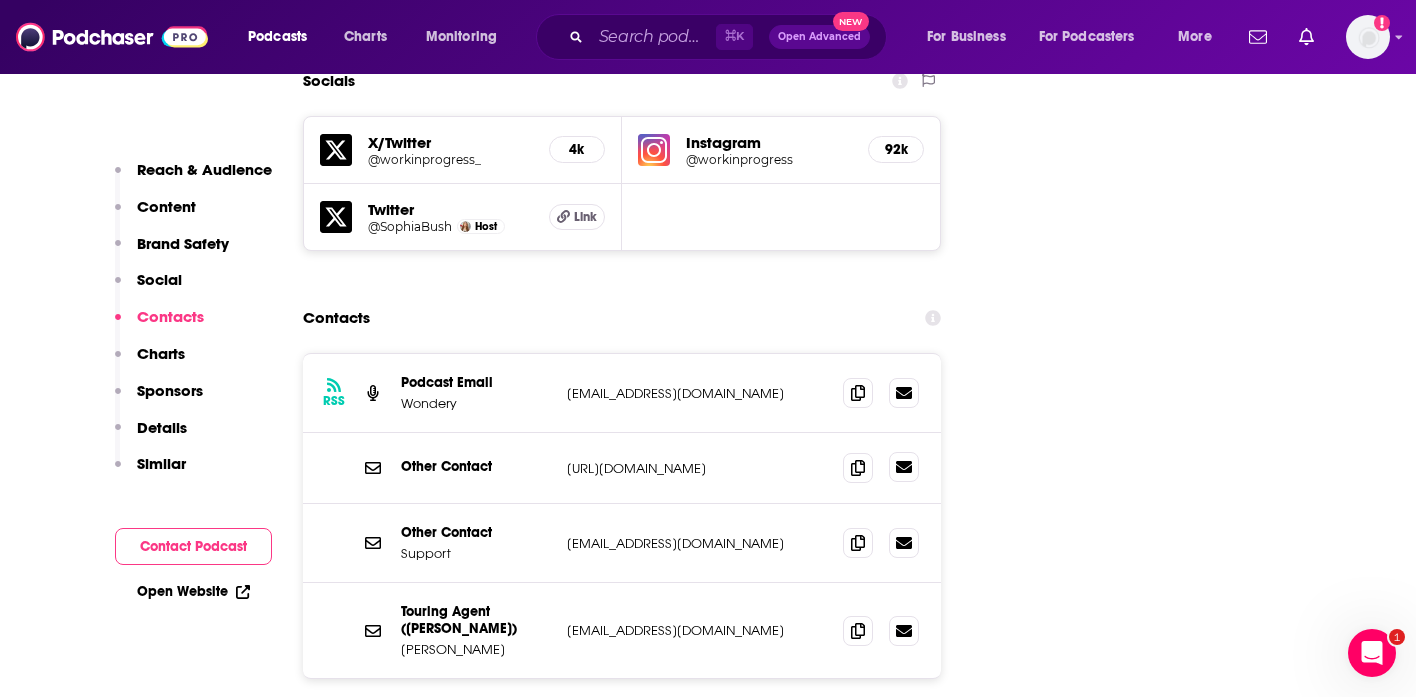 scroll, scrollTop: 2182, scrollLeft: 0, axis: vertical 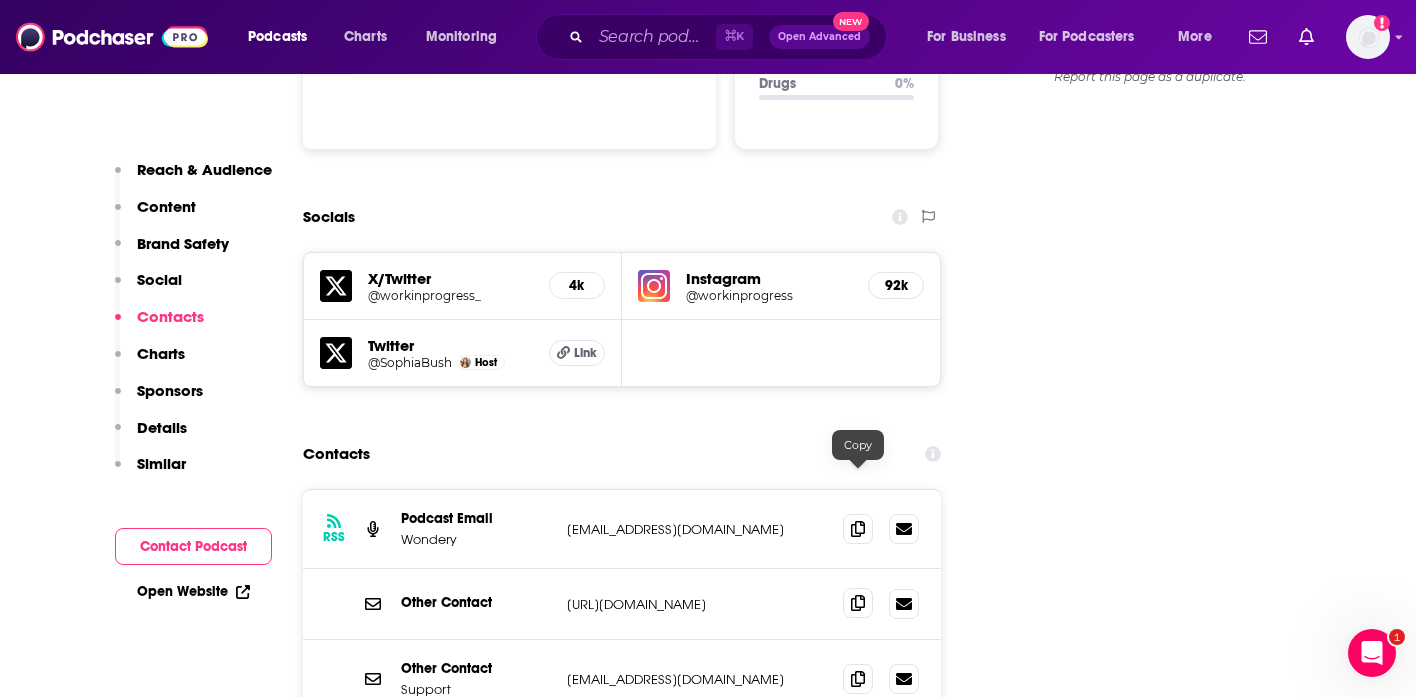 click 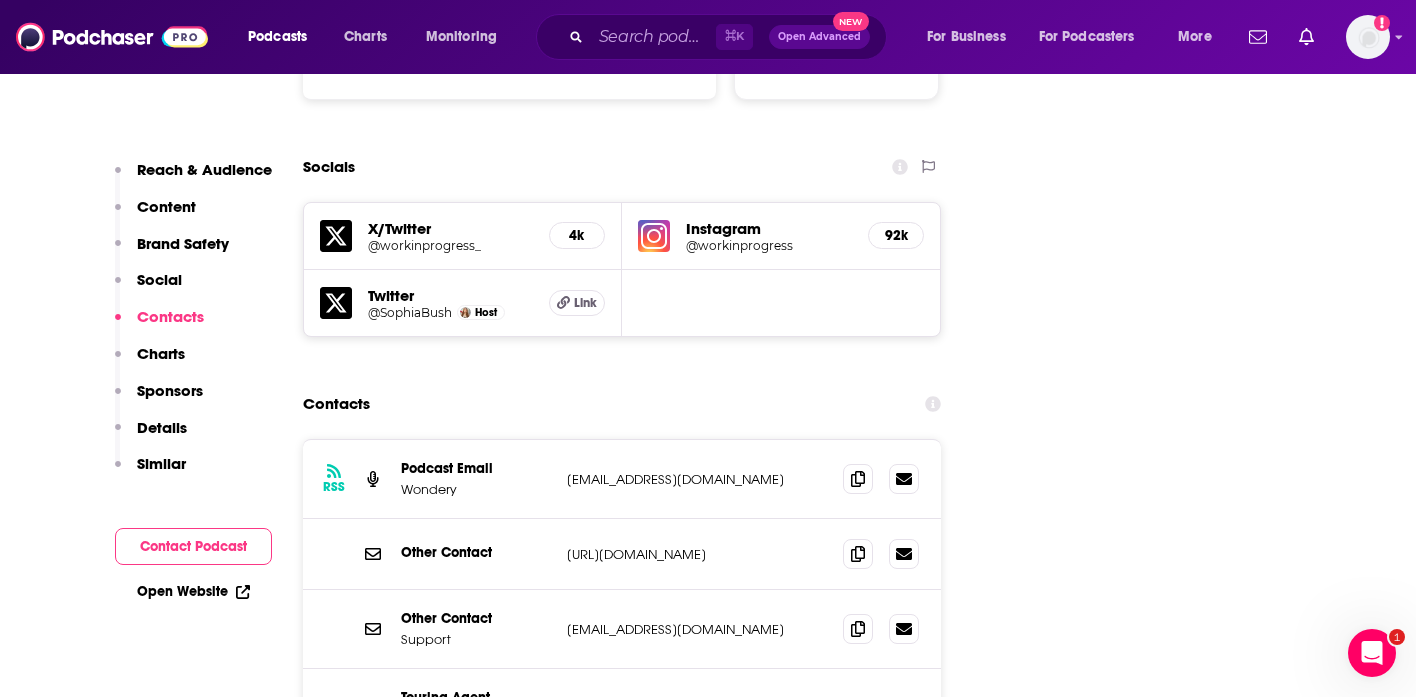 scroll, scrollTop: 2239, scrollLeft: 0, axis: vertical 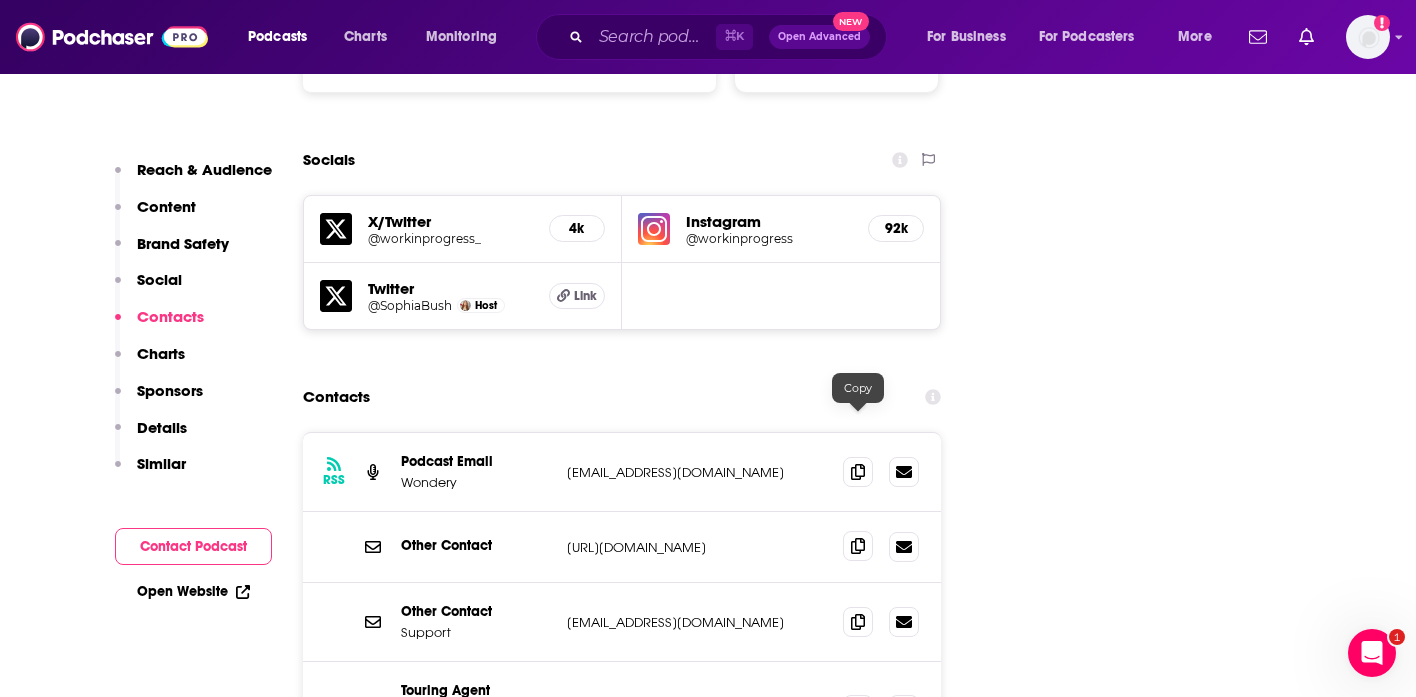 click at bounding box center [858, 546] 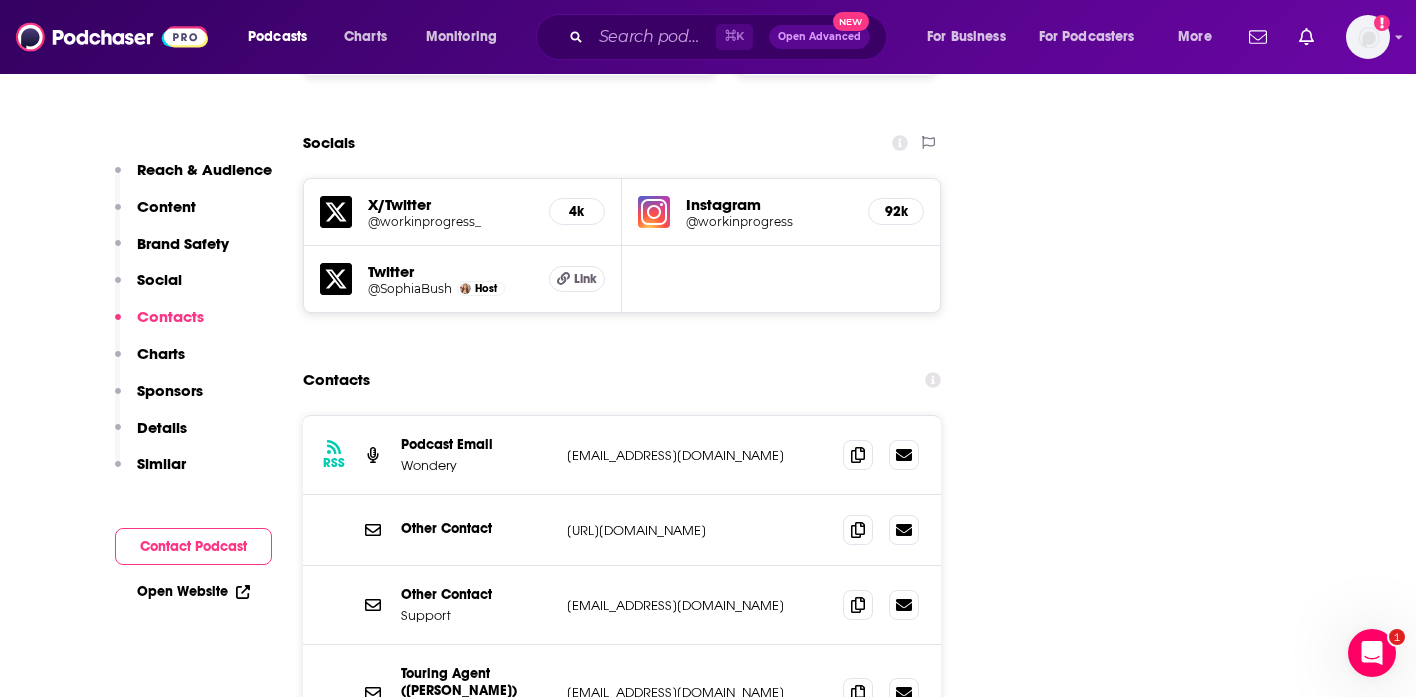 scroll, scrollTop: 2262, scrollLeft: 0, axis: vertical 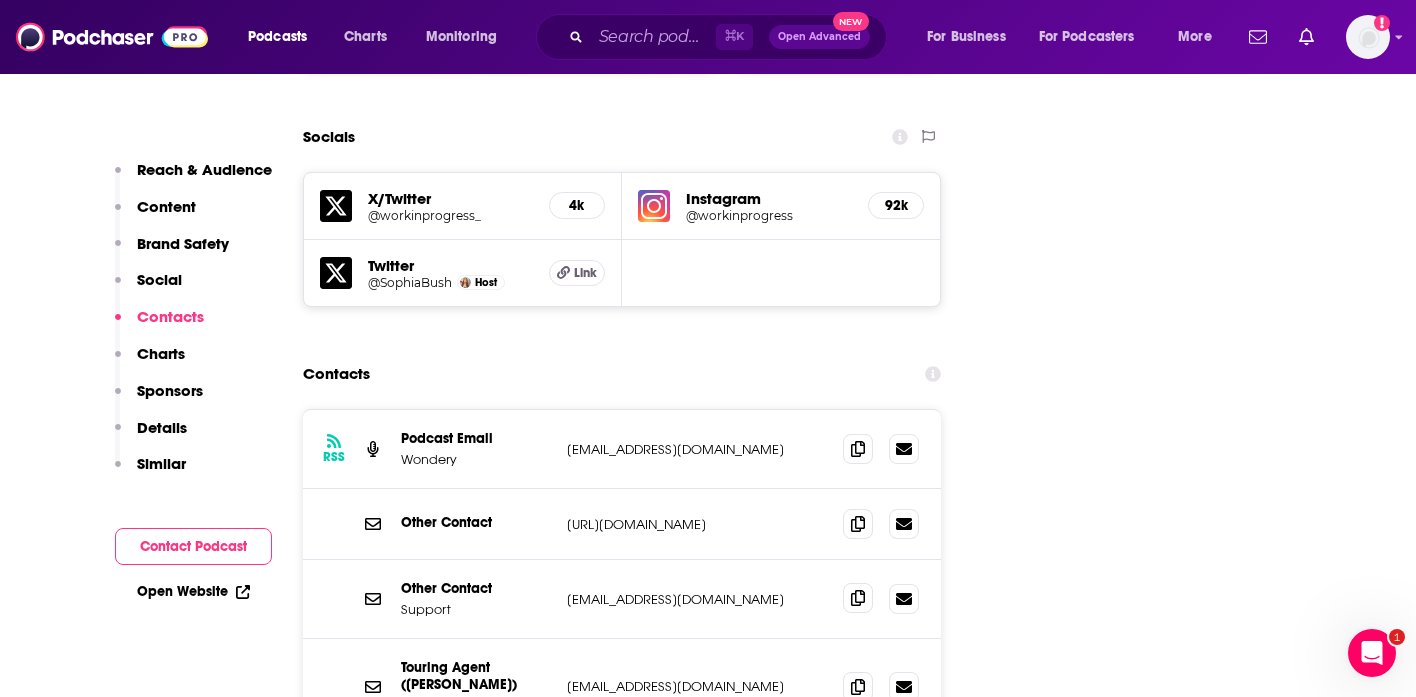 click 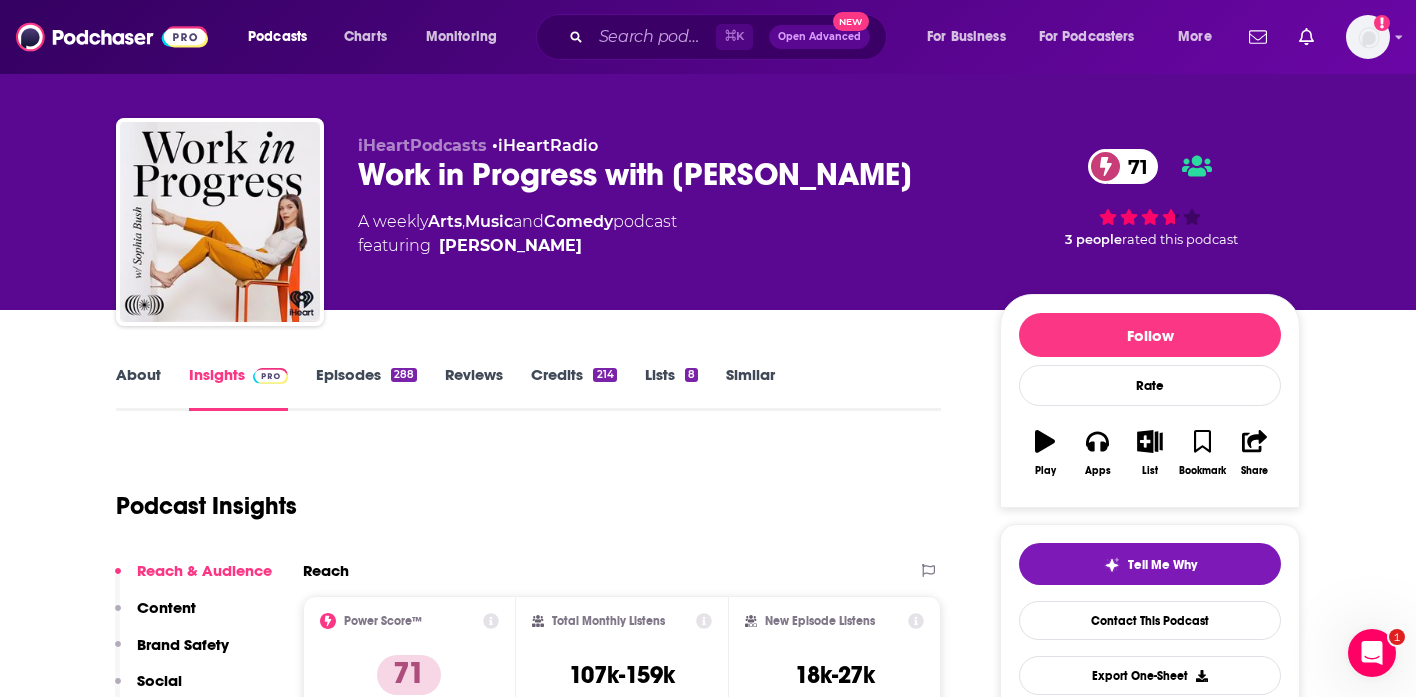 scroll, scrollTop: 0, scrollLeft: 0, axis: both 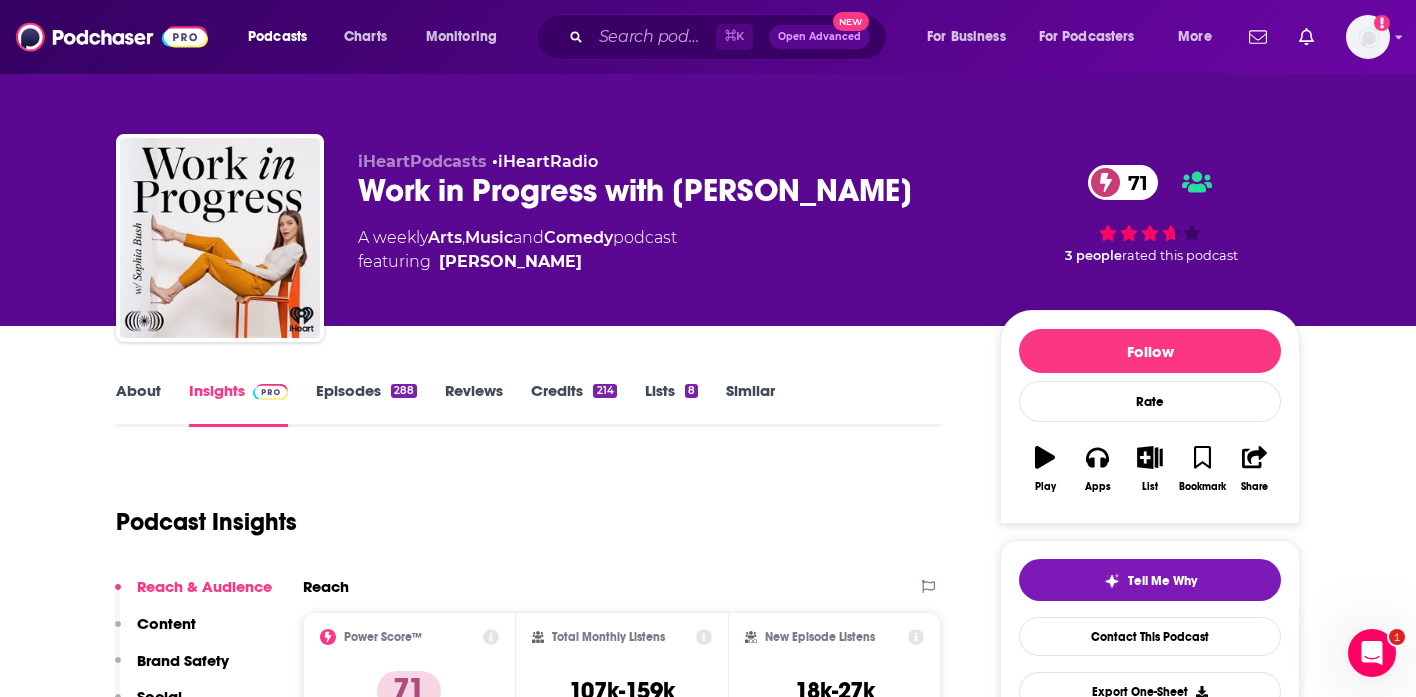 click on "Work in Progress with [PERSON_NAME] 71" at bounding box center (663, 190) 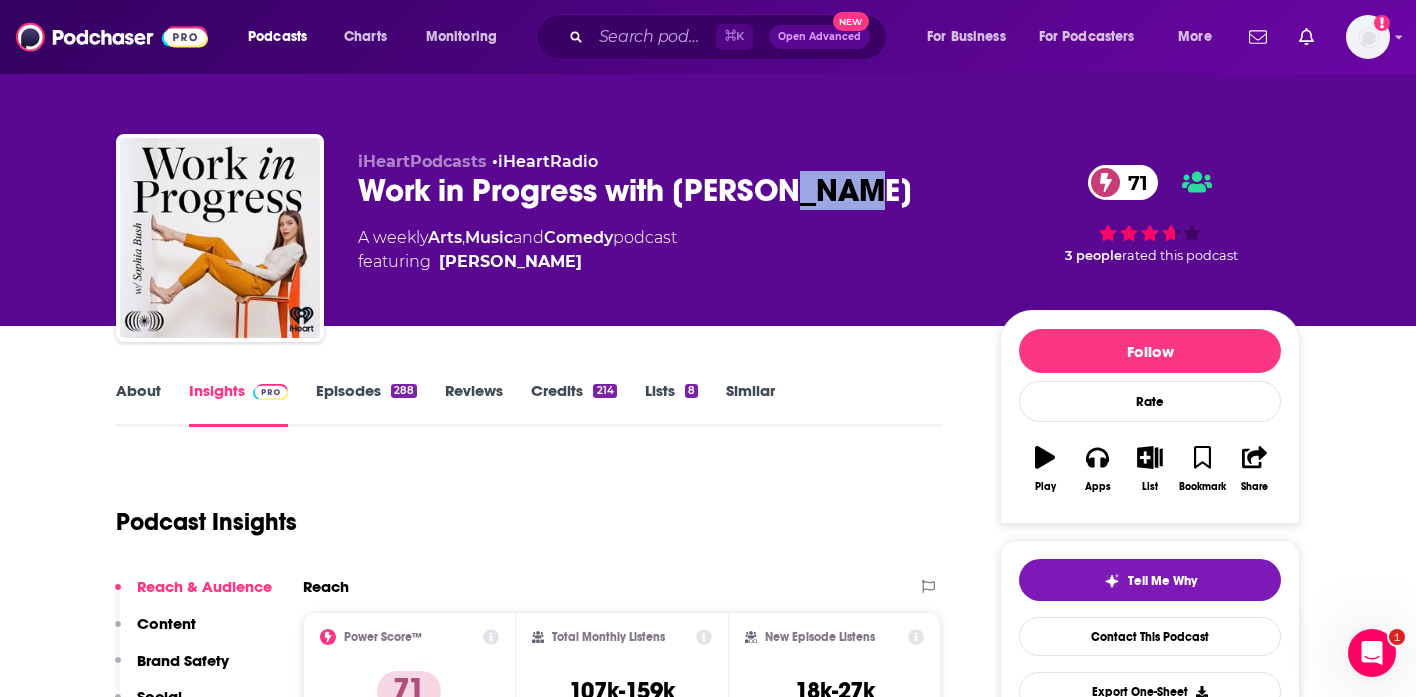 click on "Work in Progress with [PERSON_NAME] 71" at bounding box center [663, 190] 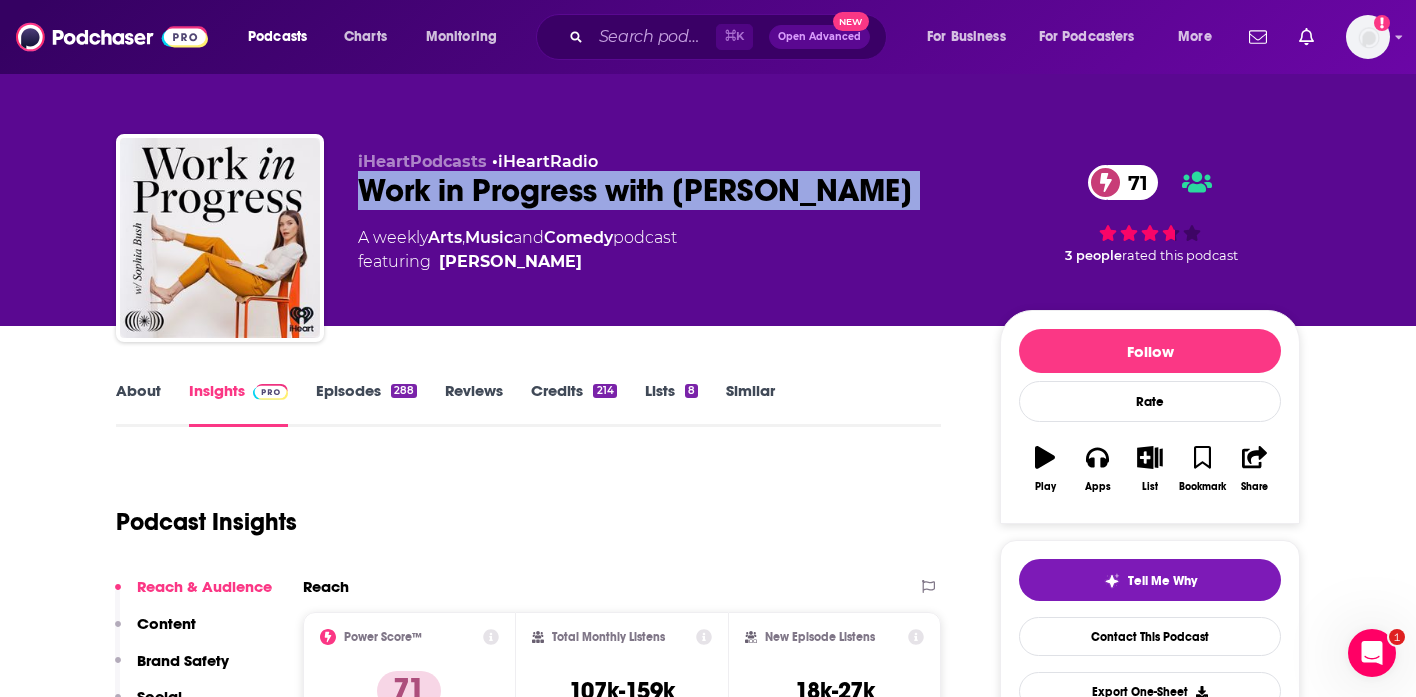 click on "Work in Progress with [PERSON_NAME] 71" at bounding box center (663, 190) 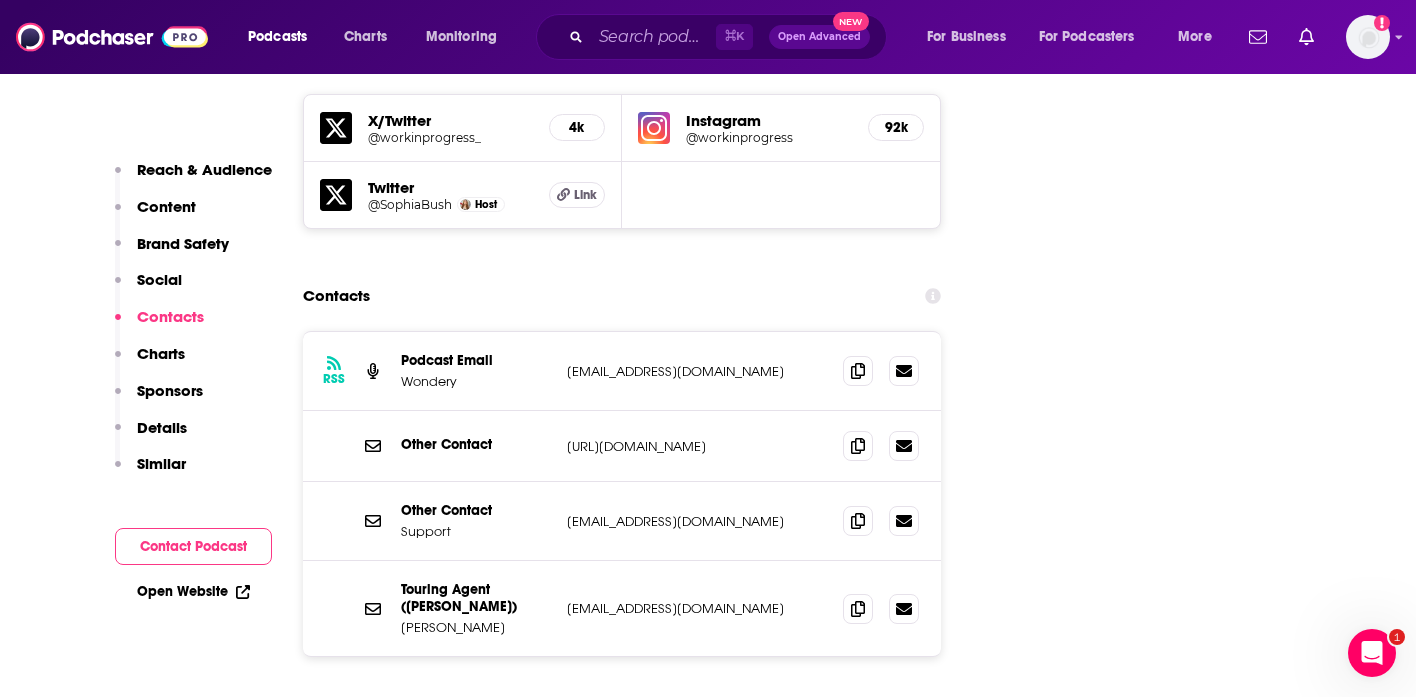 scroll, scrollTop: 2343, scrollLeft: 0, axis: vertical 